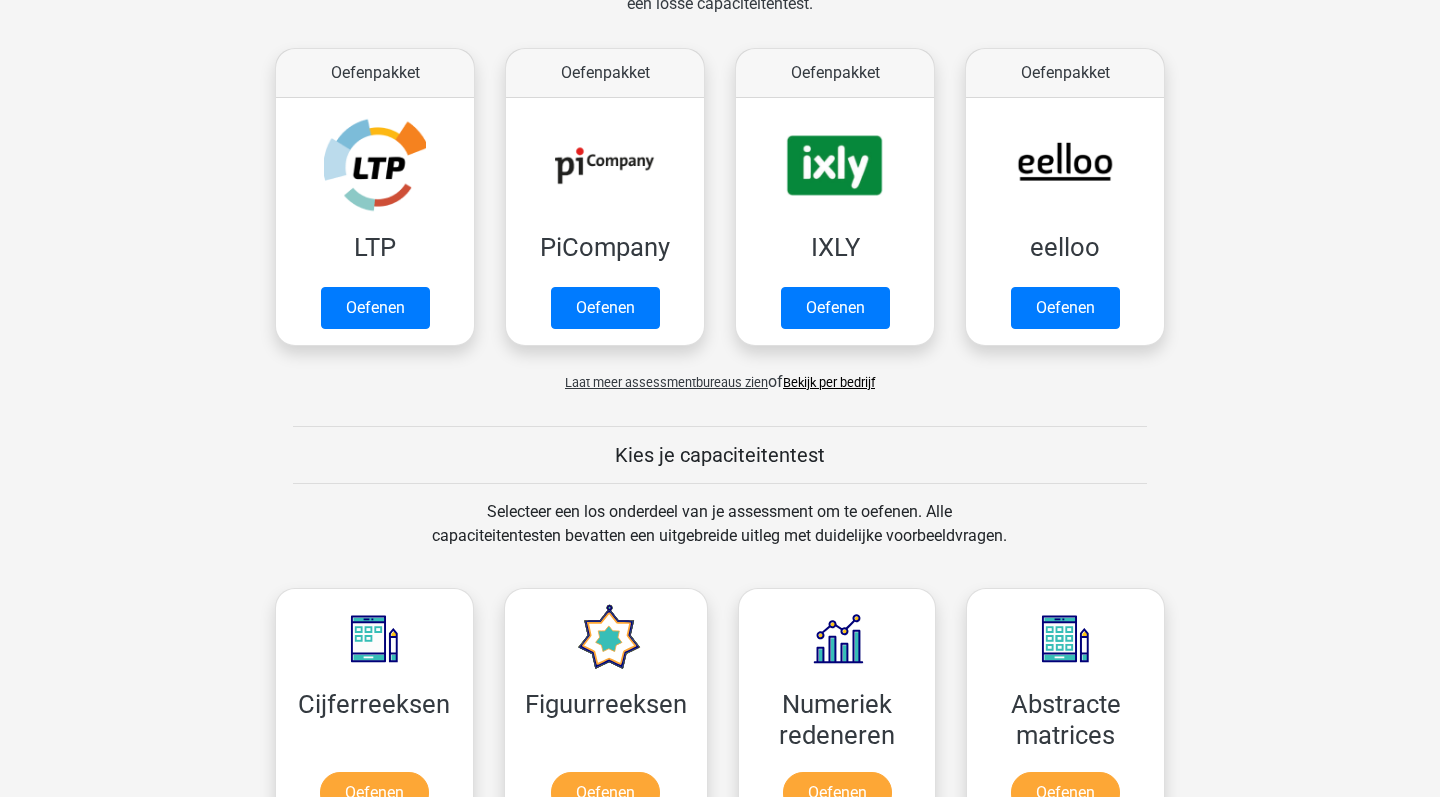 scroll, scrollTop: 316, scrollLeft: 0, axis: vertical 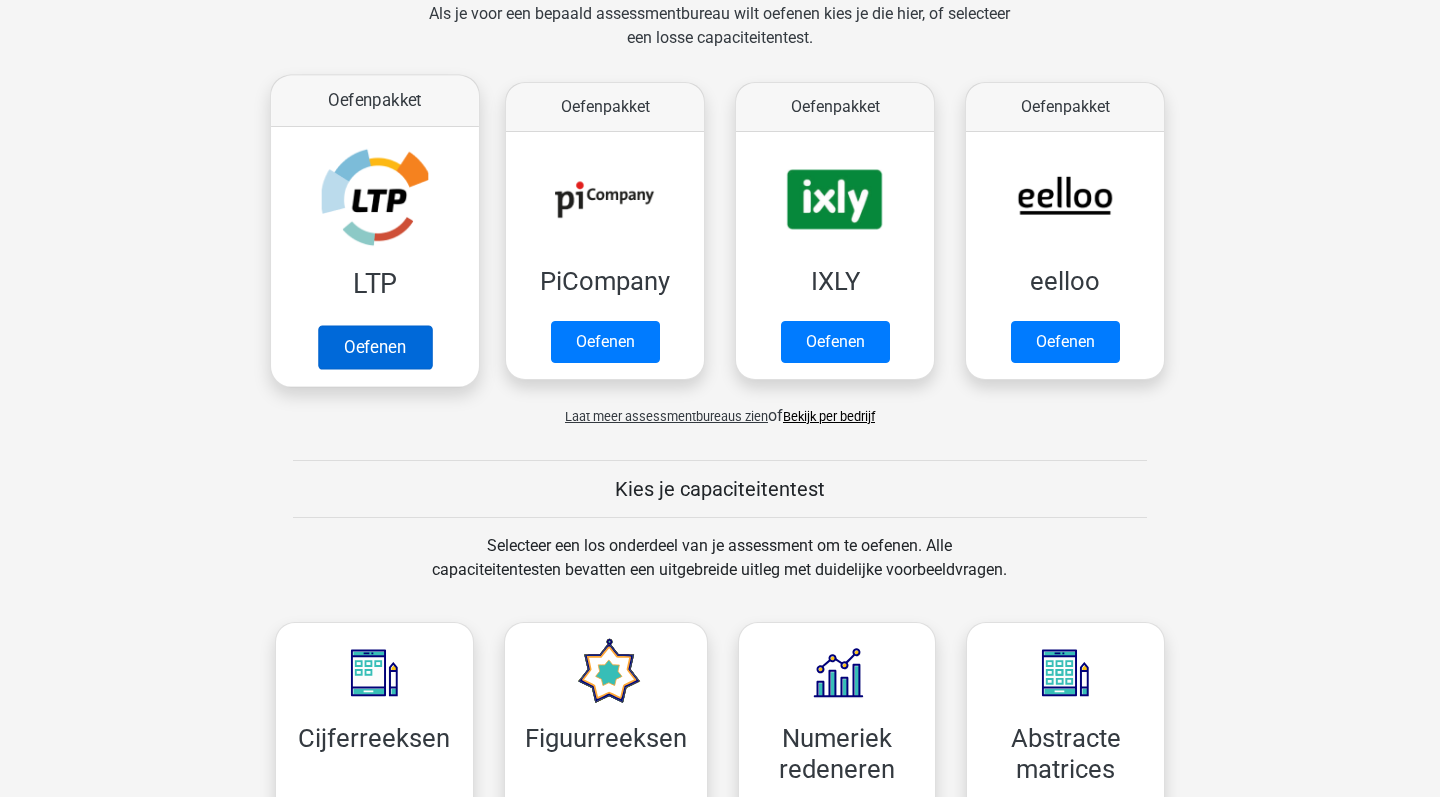 click on "Oefenen" at bounding box center [375, 347] 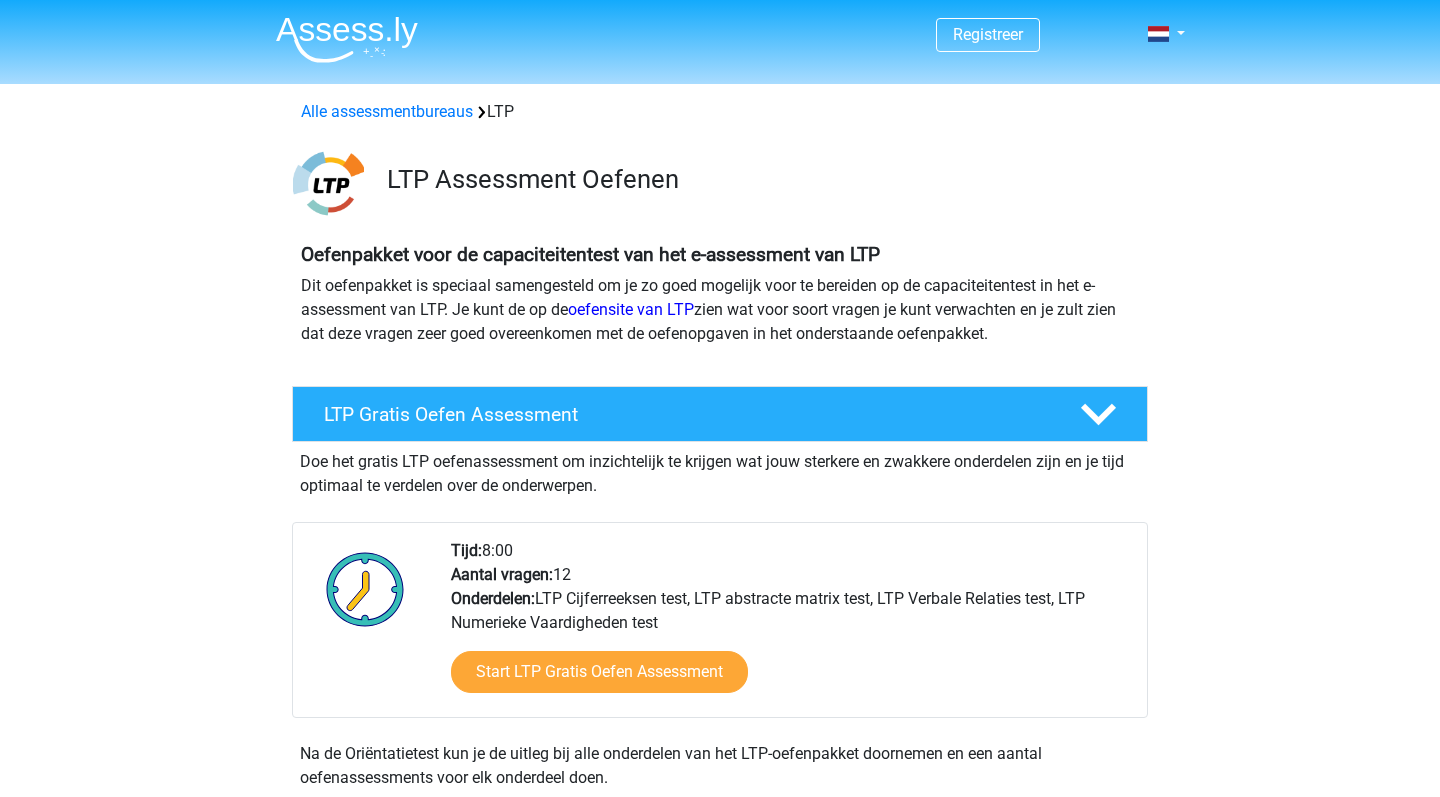 scroll, scrollTop: 0, scrollLeft: 0, axis: both 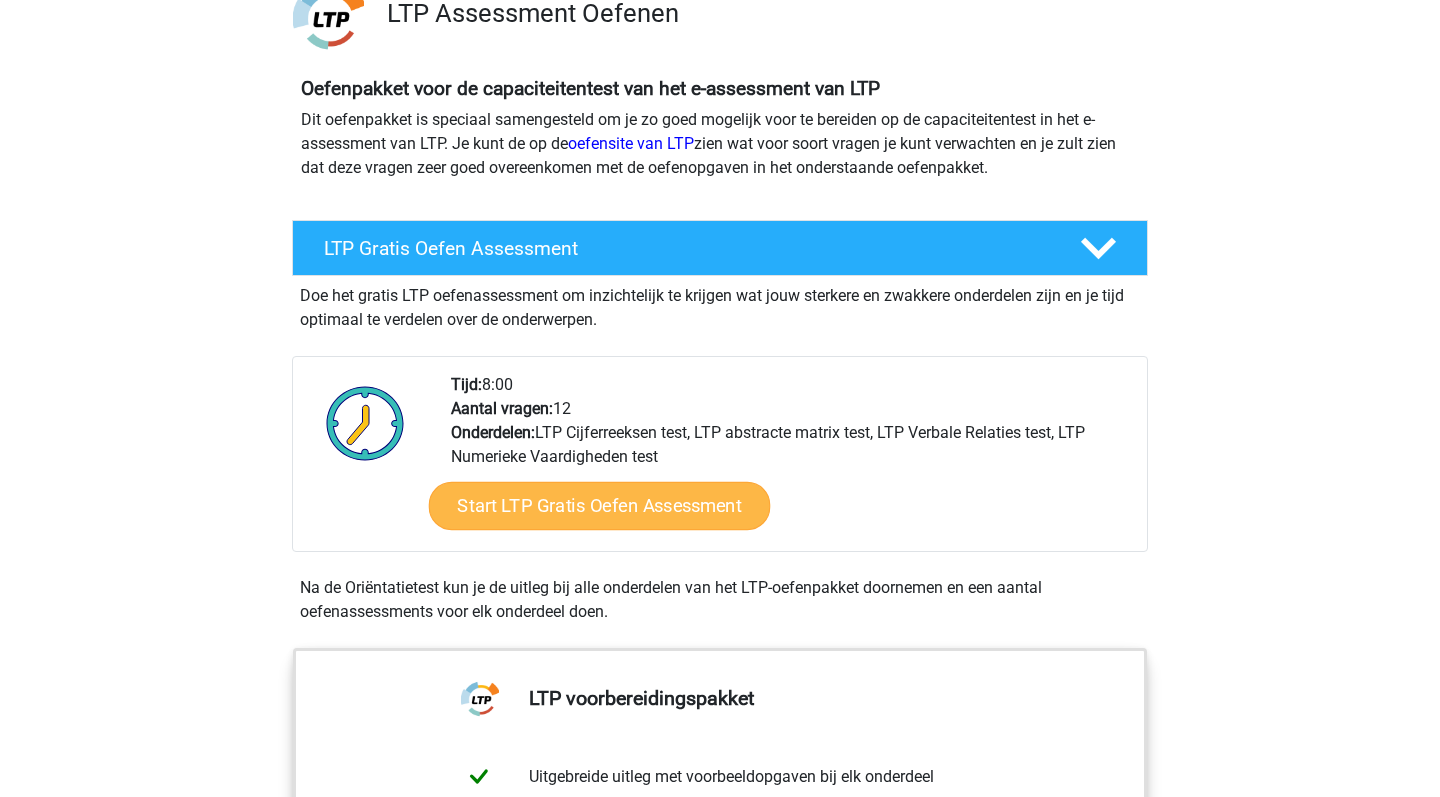 click on "Start LTP Gratis Oefen Assessment" at bounding box center [600, 506] 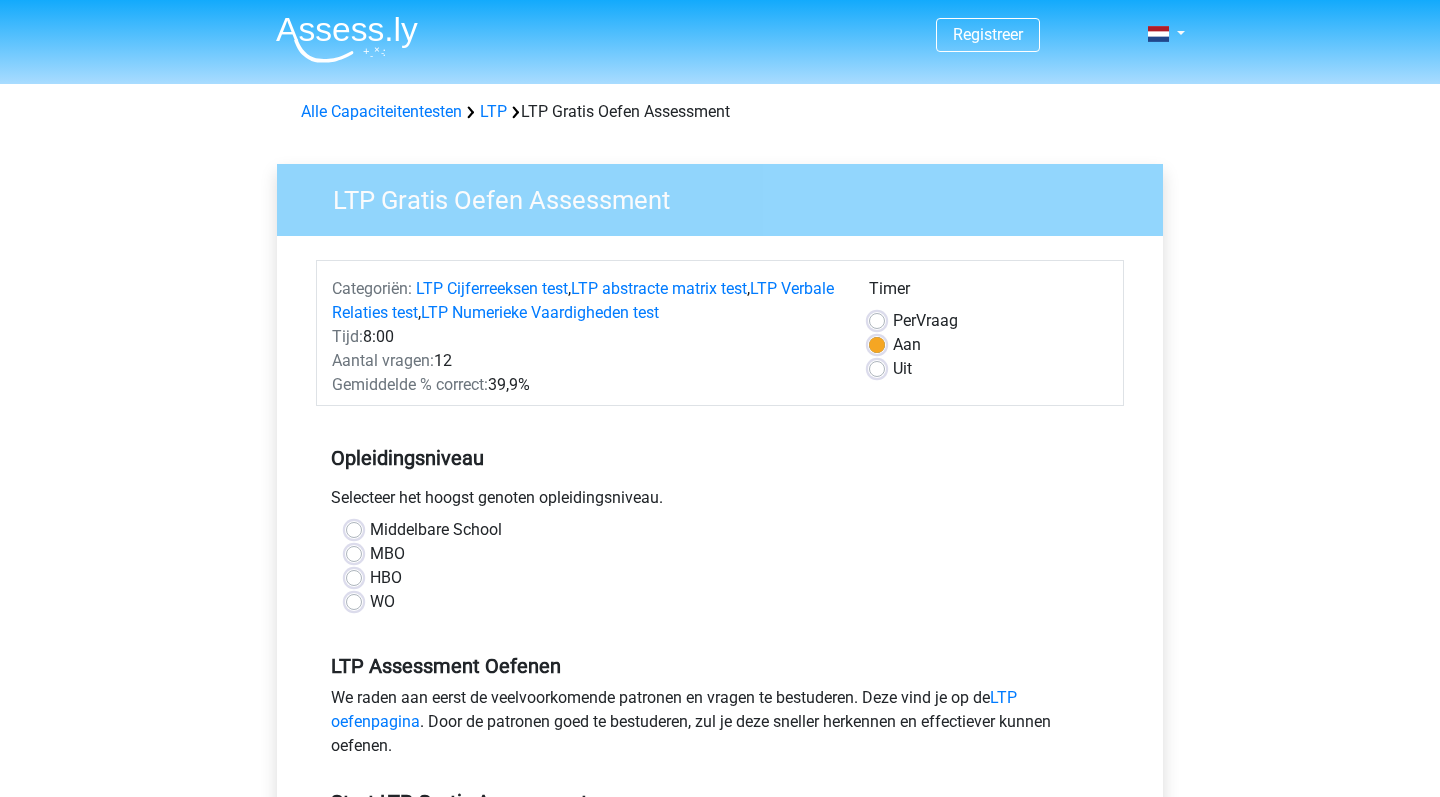 scroll, scrollTop: 0, scrollLeft: 0, axis: both 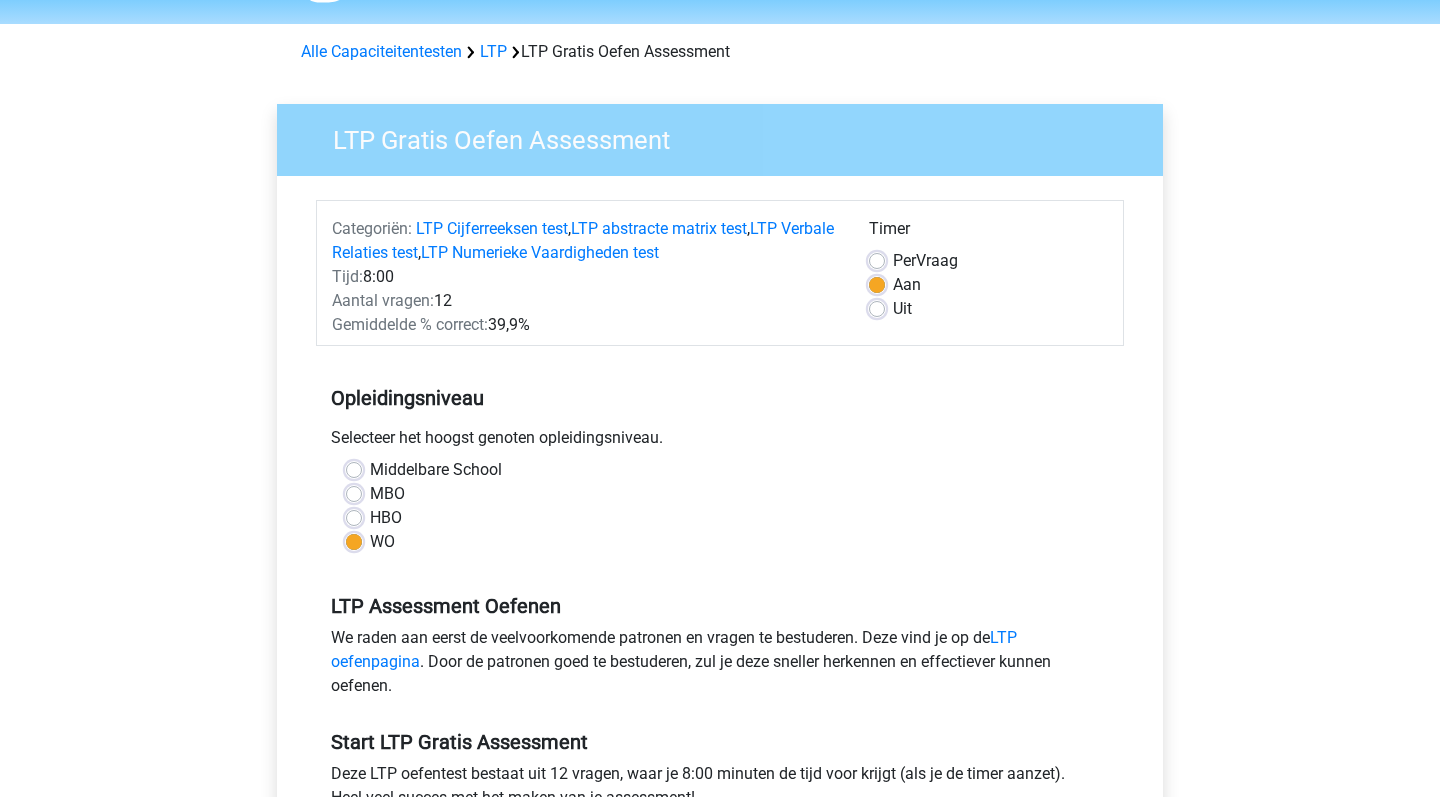 click on "Per  Vraag" at bounding box center [925, 261] 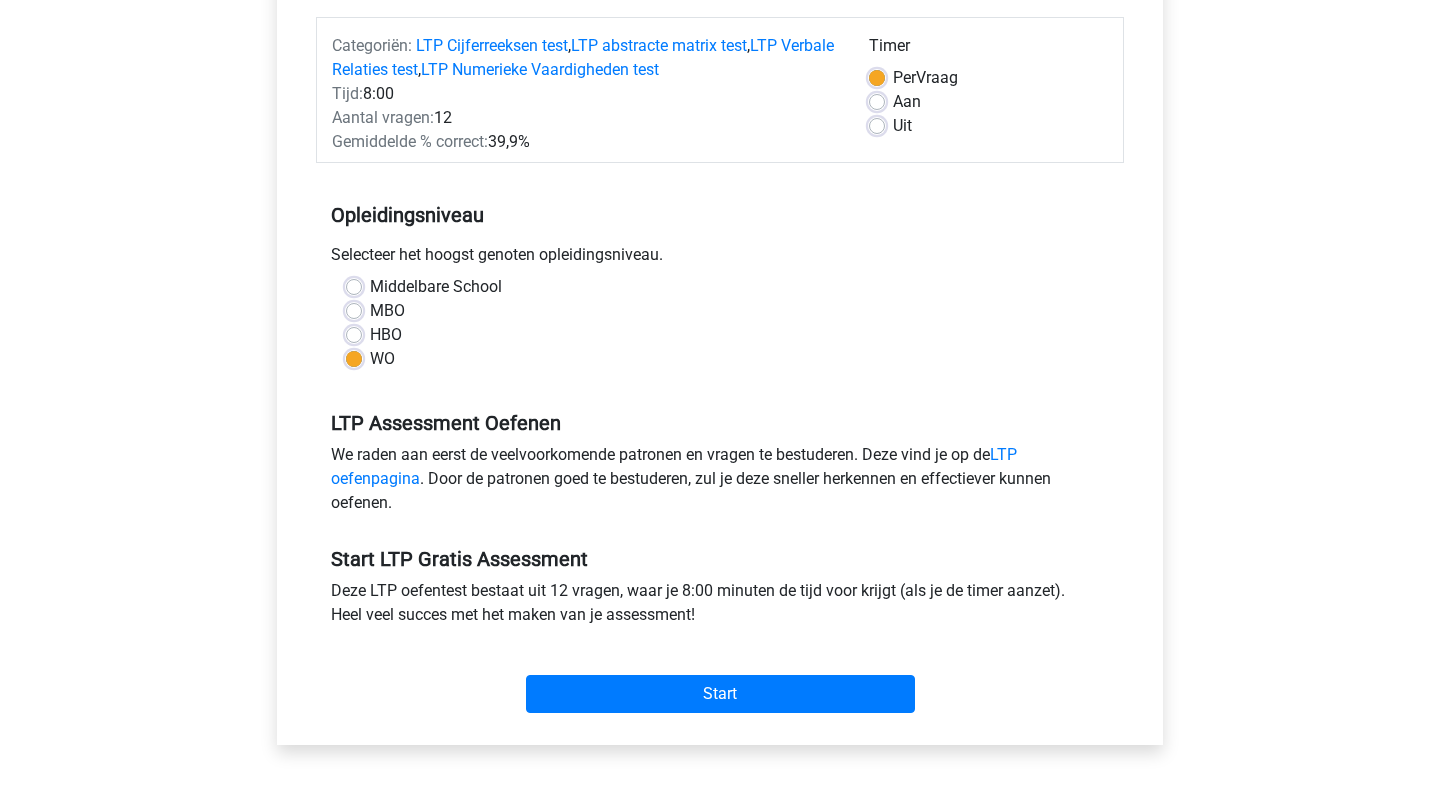 scroll, scrollTop: 244, scrollLeft: 0, axis: vertical 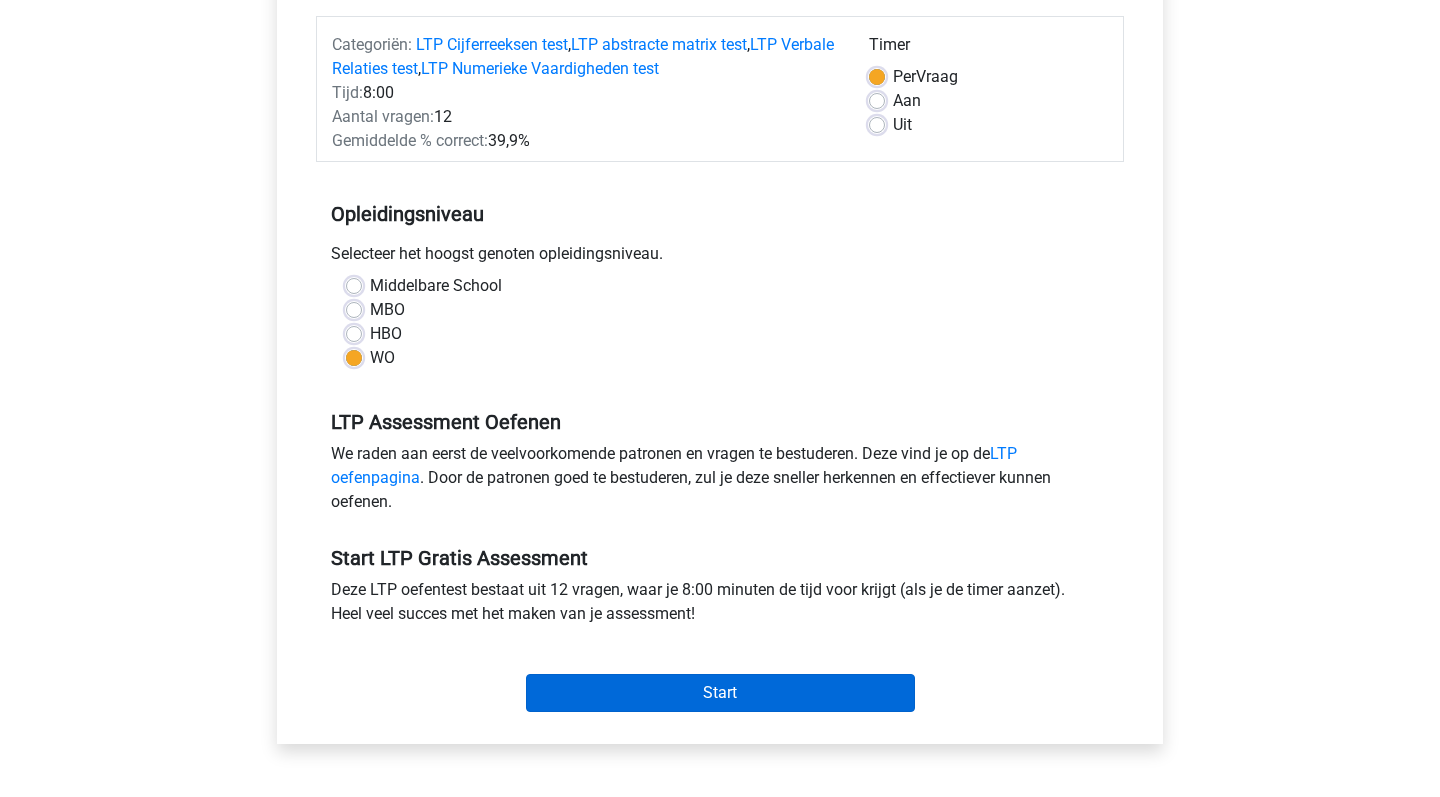 click on "Start" at bounding box center (720, 693) 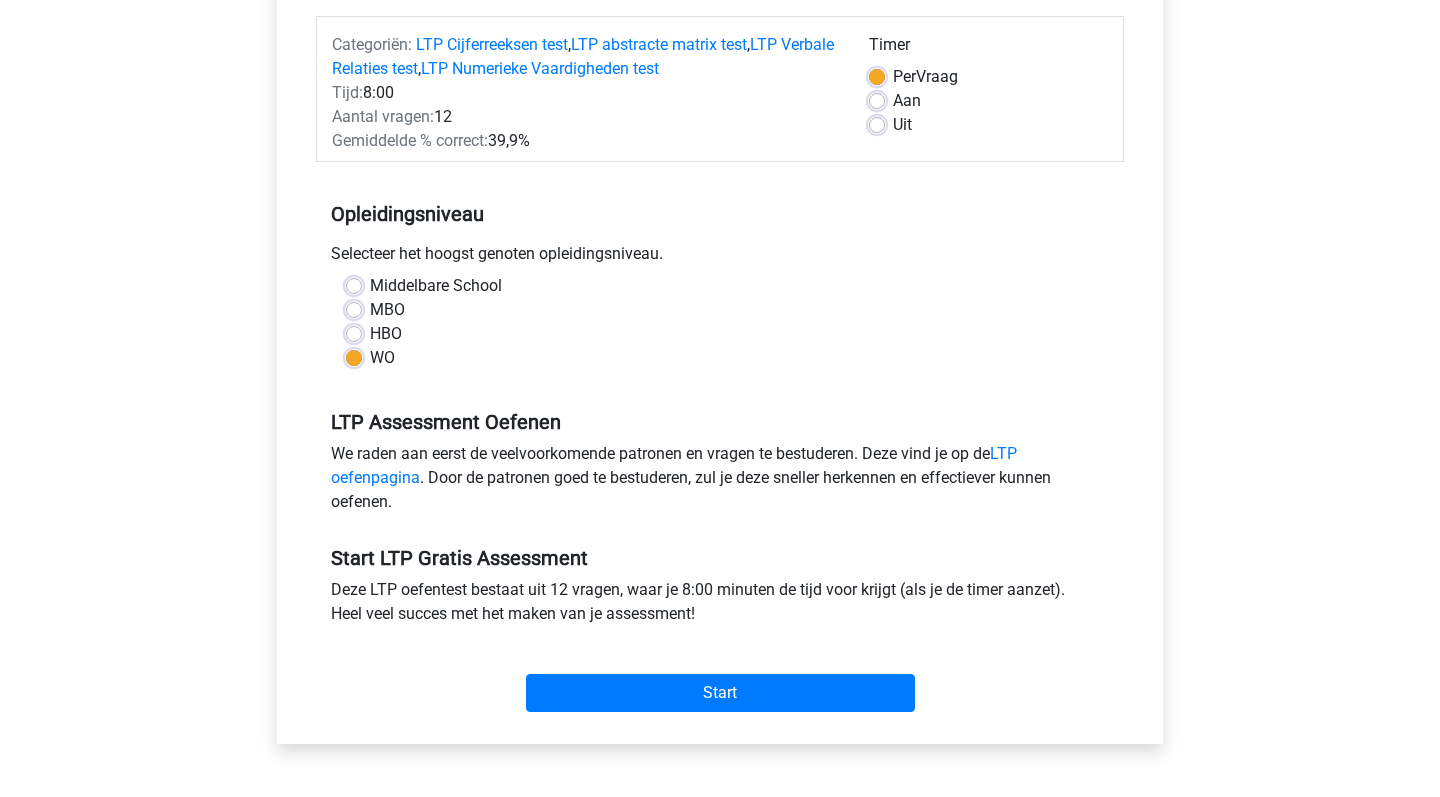 click on "Uit" at bounding box center [902, 125] 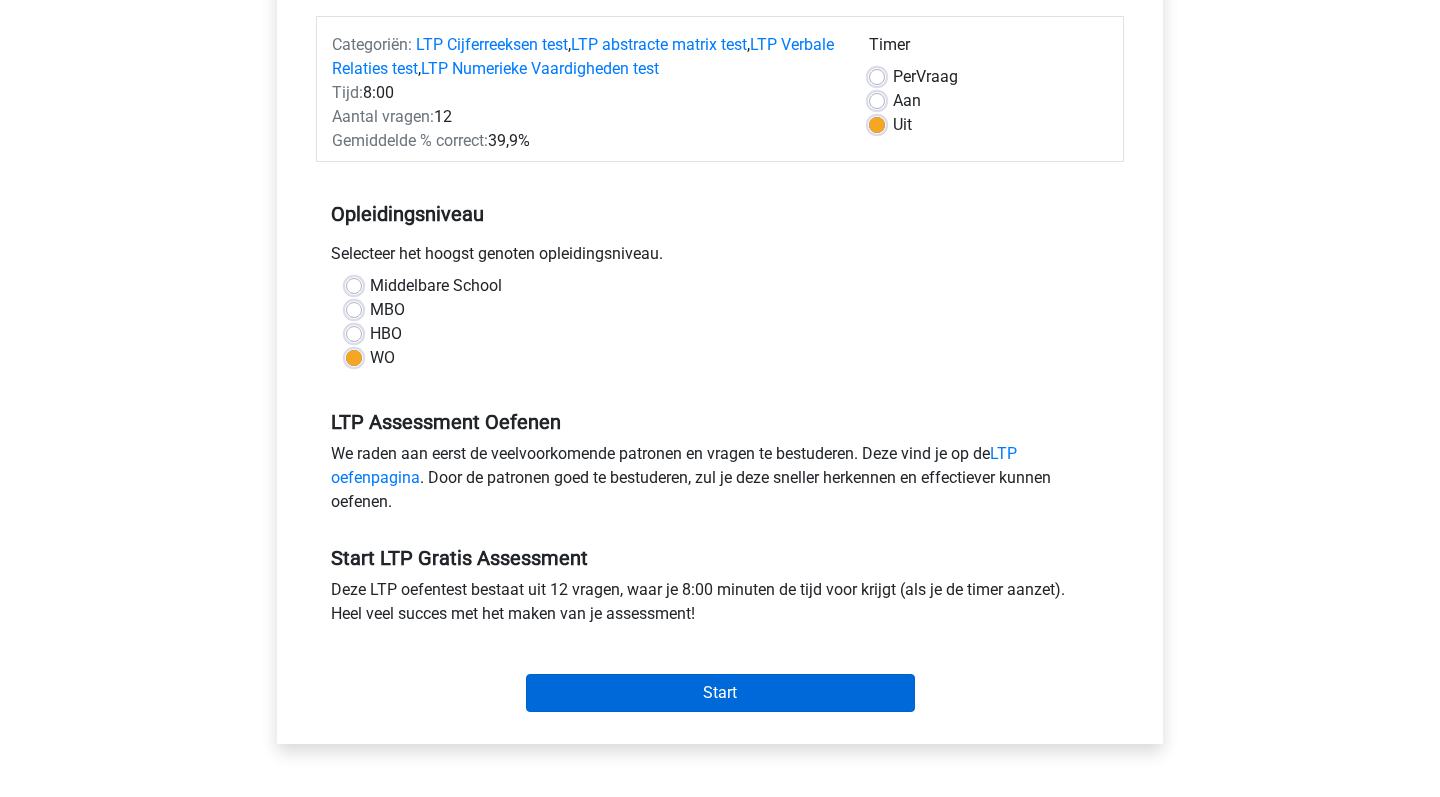 click on "Start" at bounding box center (720, 693) 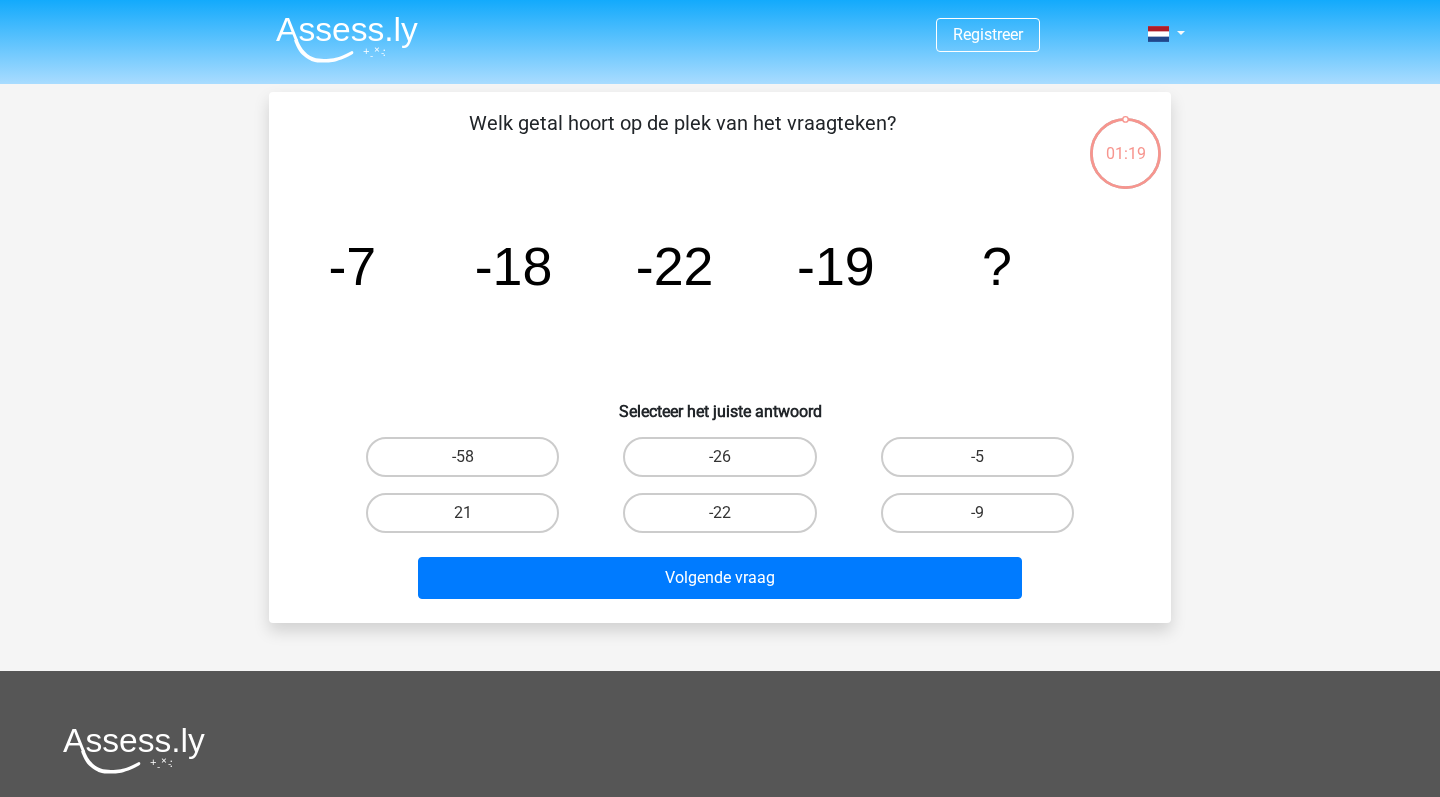 scroll, scrollTop: 0, scrollLeft: 0, axis: both 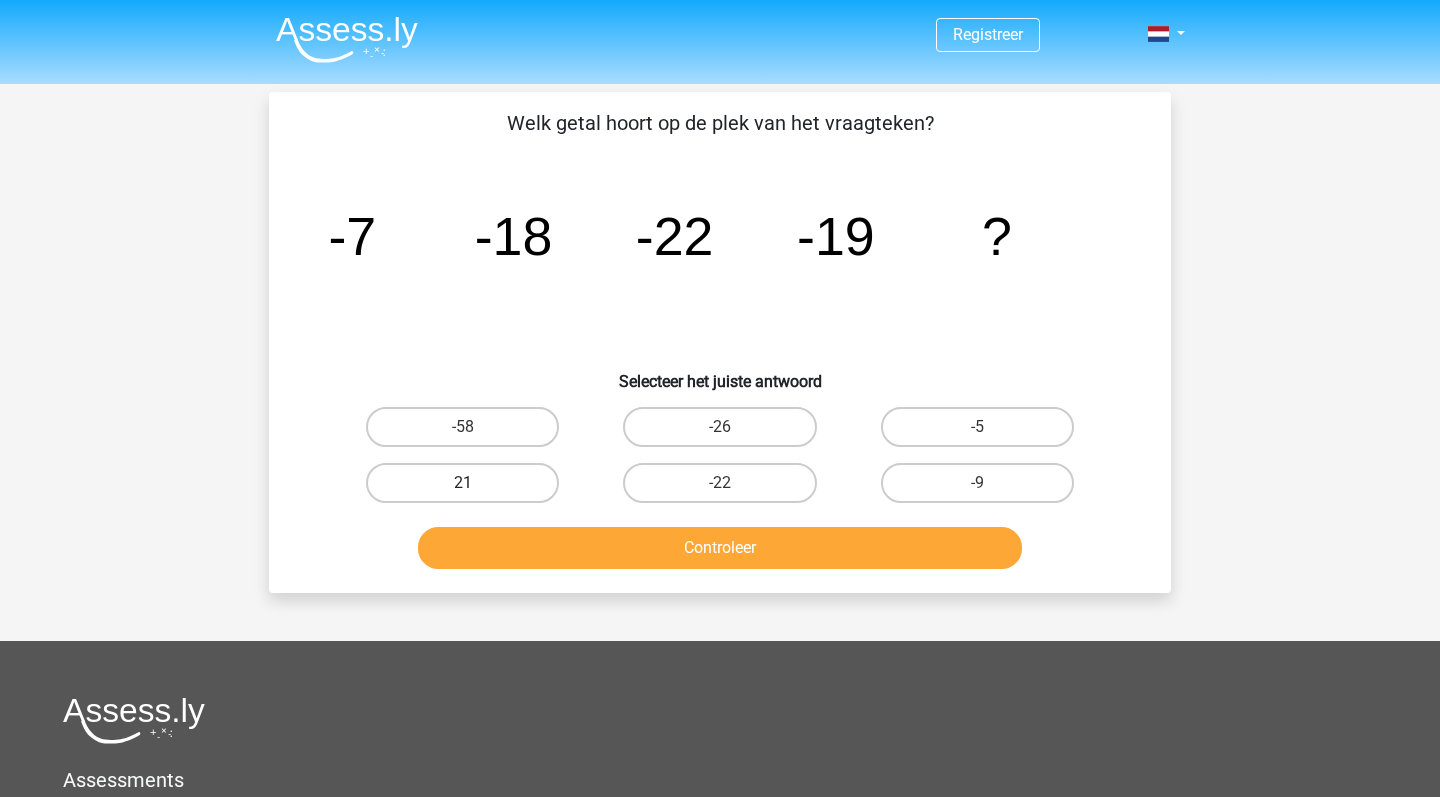 click on "21" at bounding box center (462, 483) 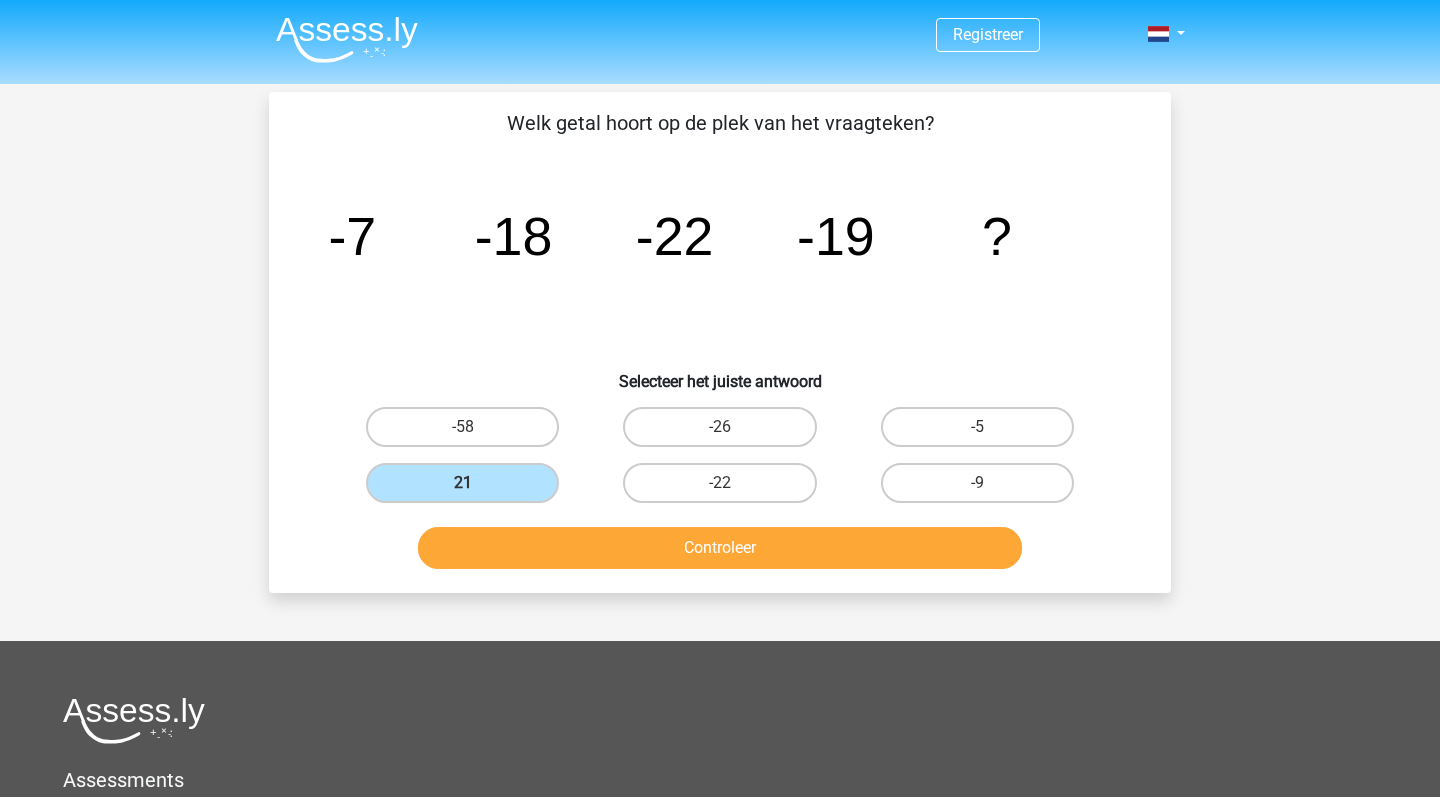 click on "Controleer" at bounding box center [720, 548] 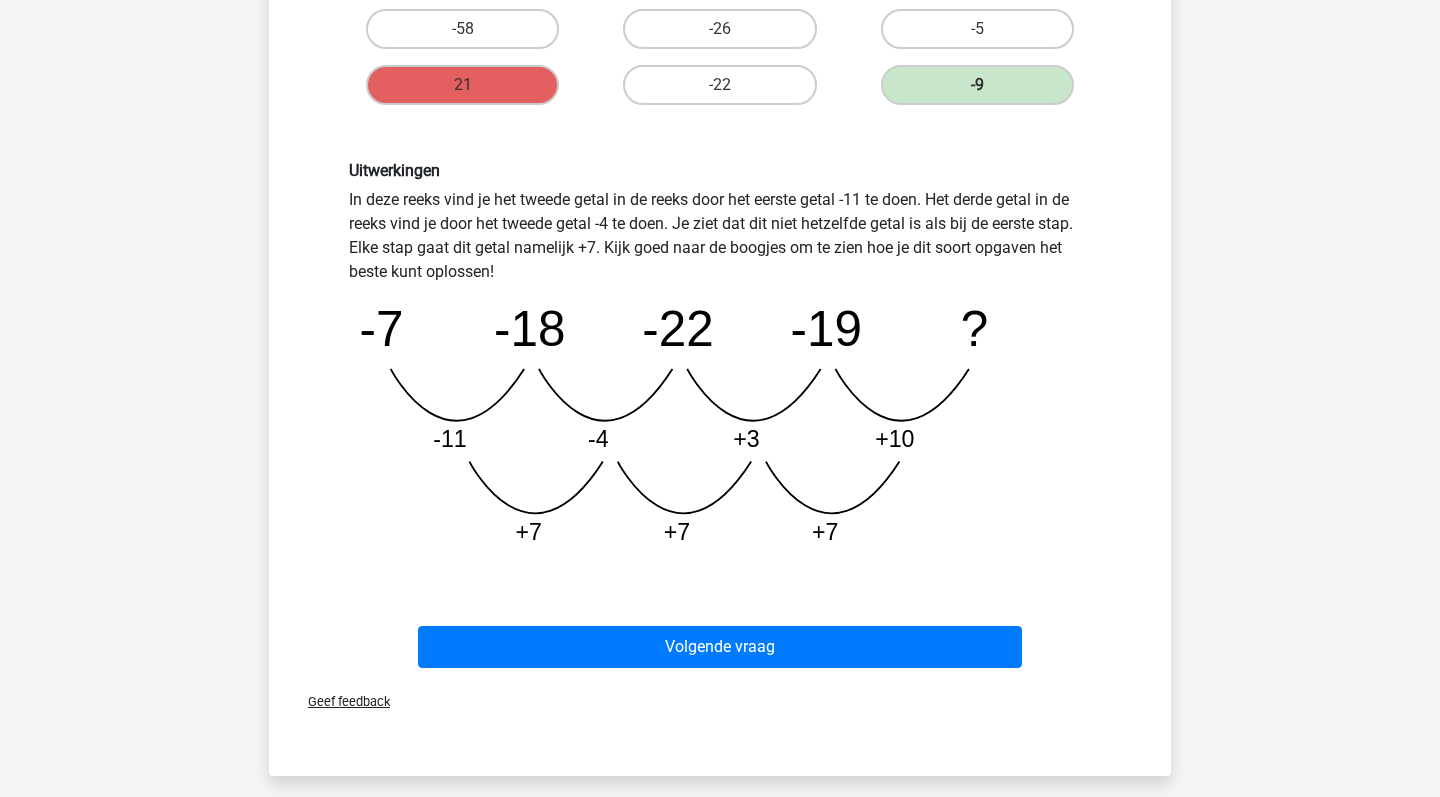 scroll, scrollTop: 395, scrollLeft: 0, axis: vertical 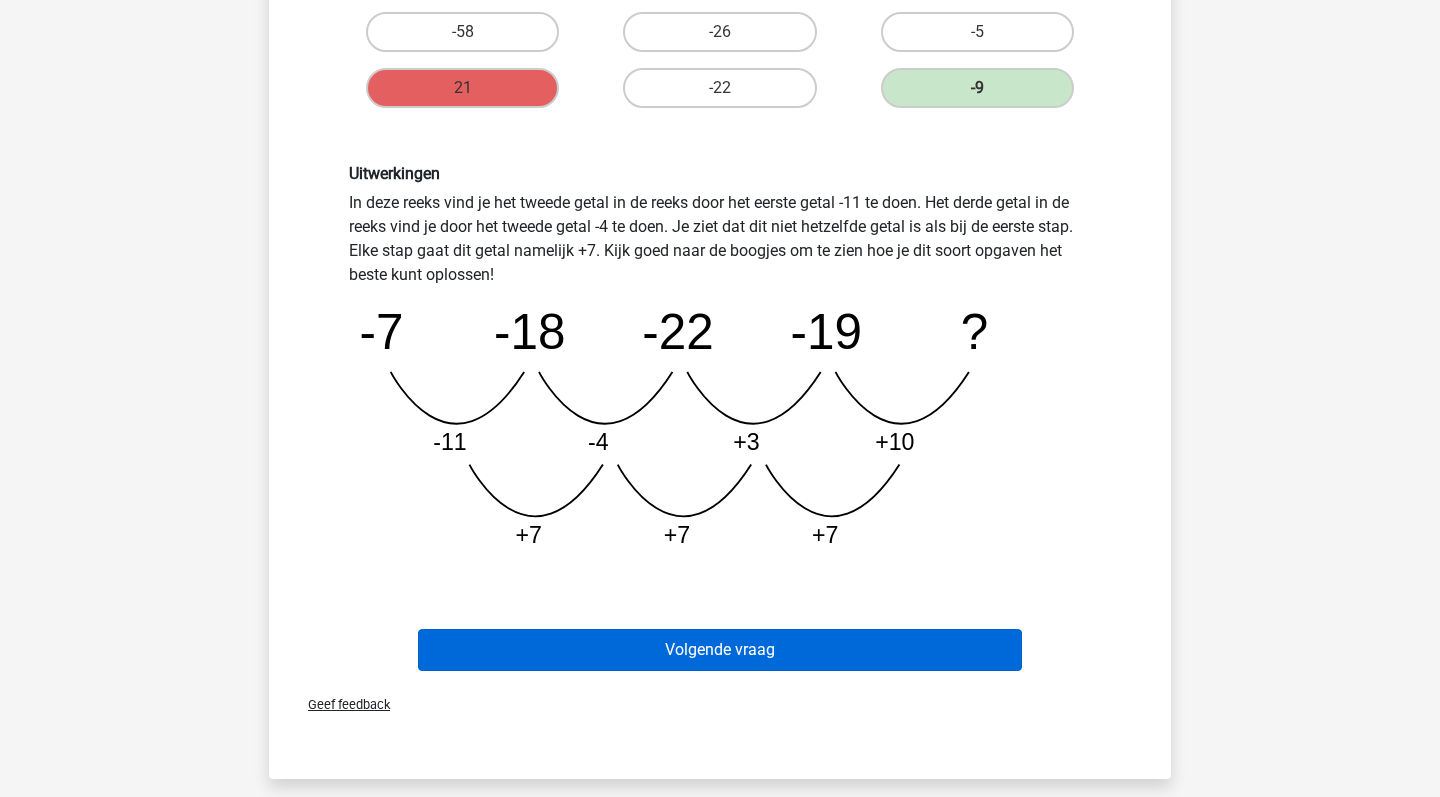 click on "Volgende vraag" at bounding box center (720, 650) 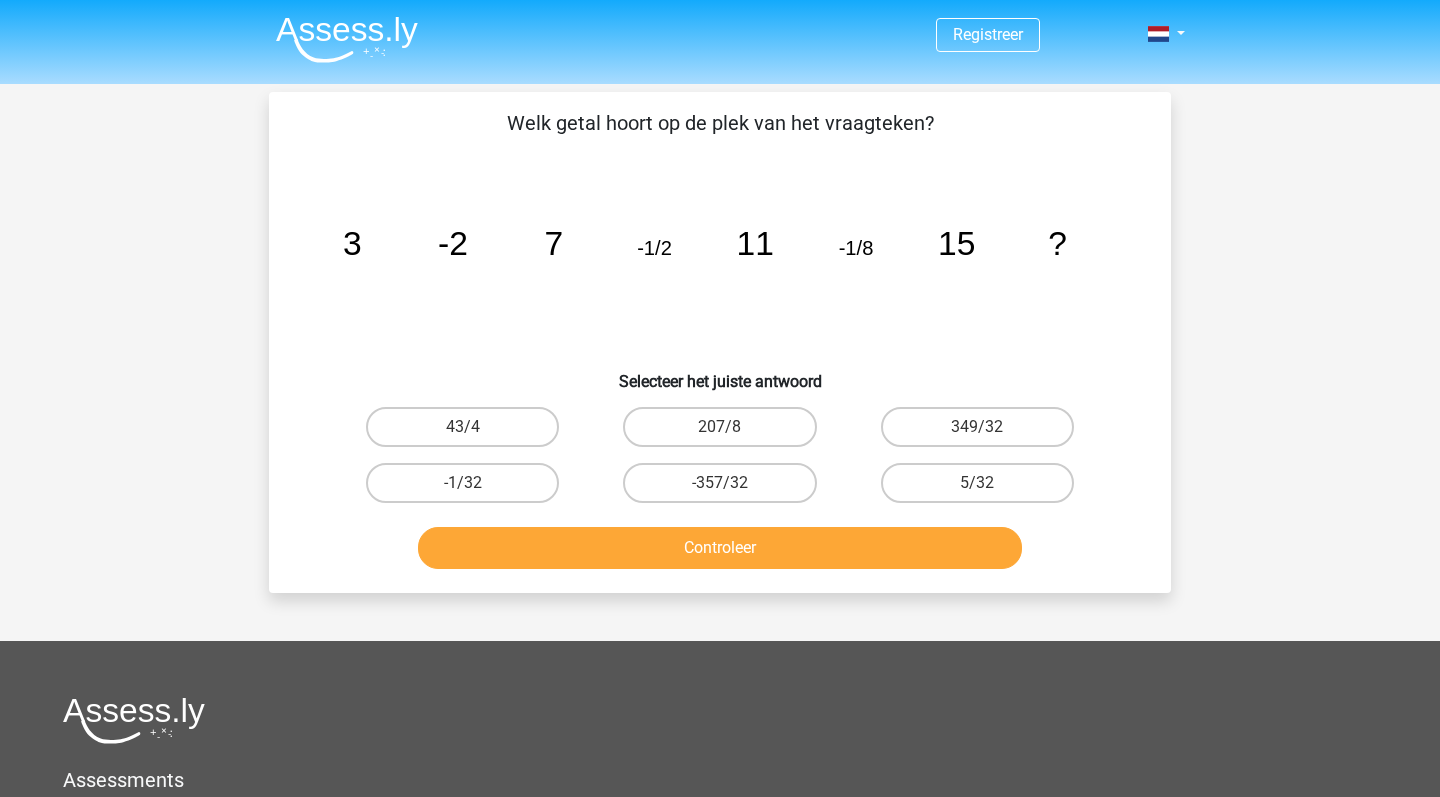 scroll, scrollTop: 0, scrollLeft: 0, axis: both 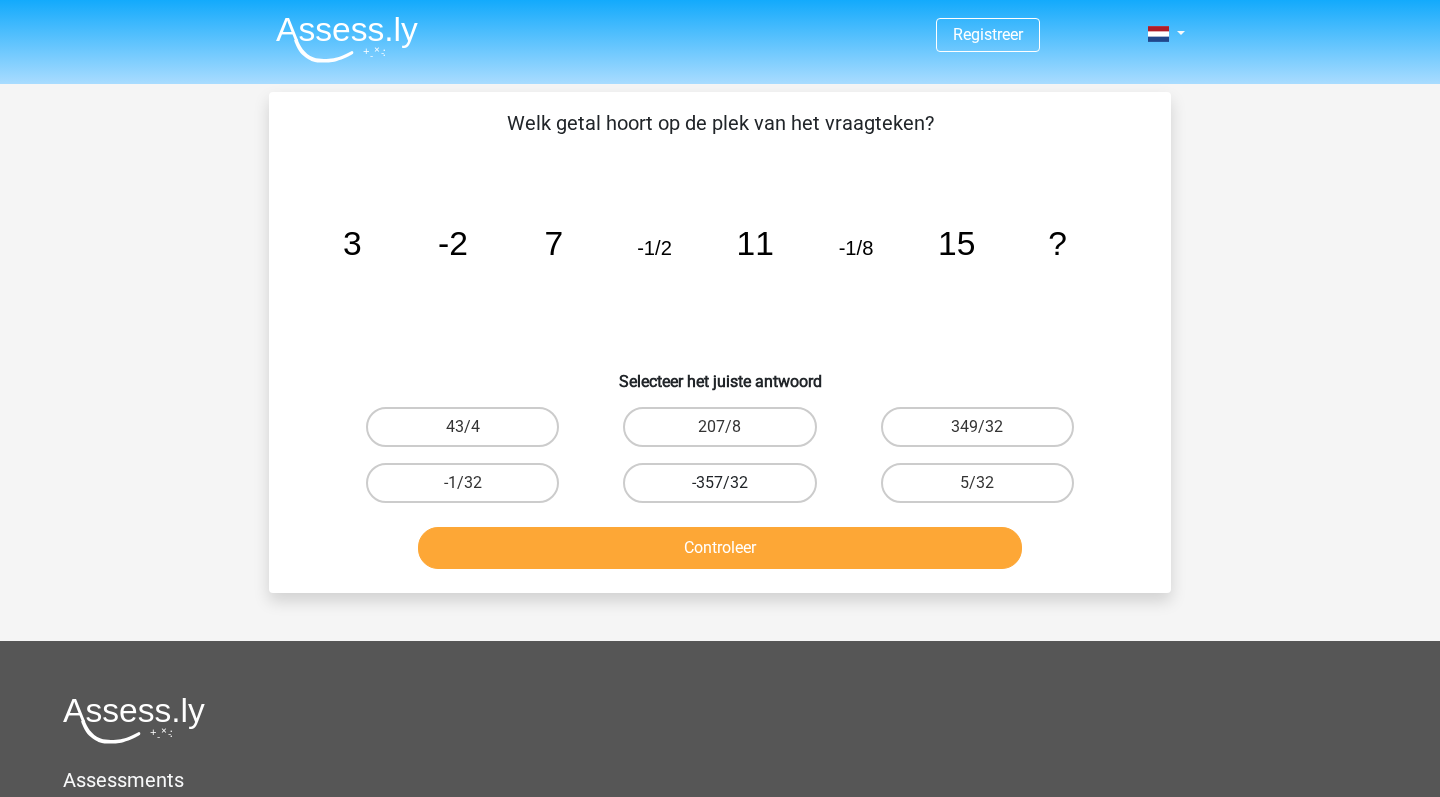 click on "-357/32" at bounding box center (719, 483) 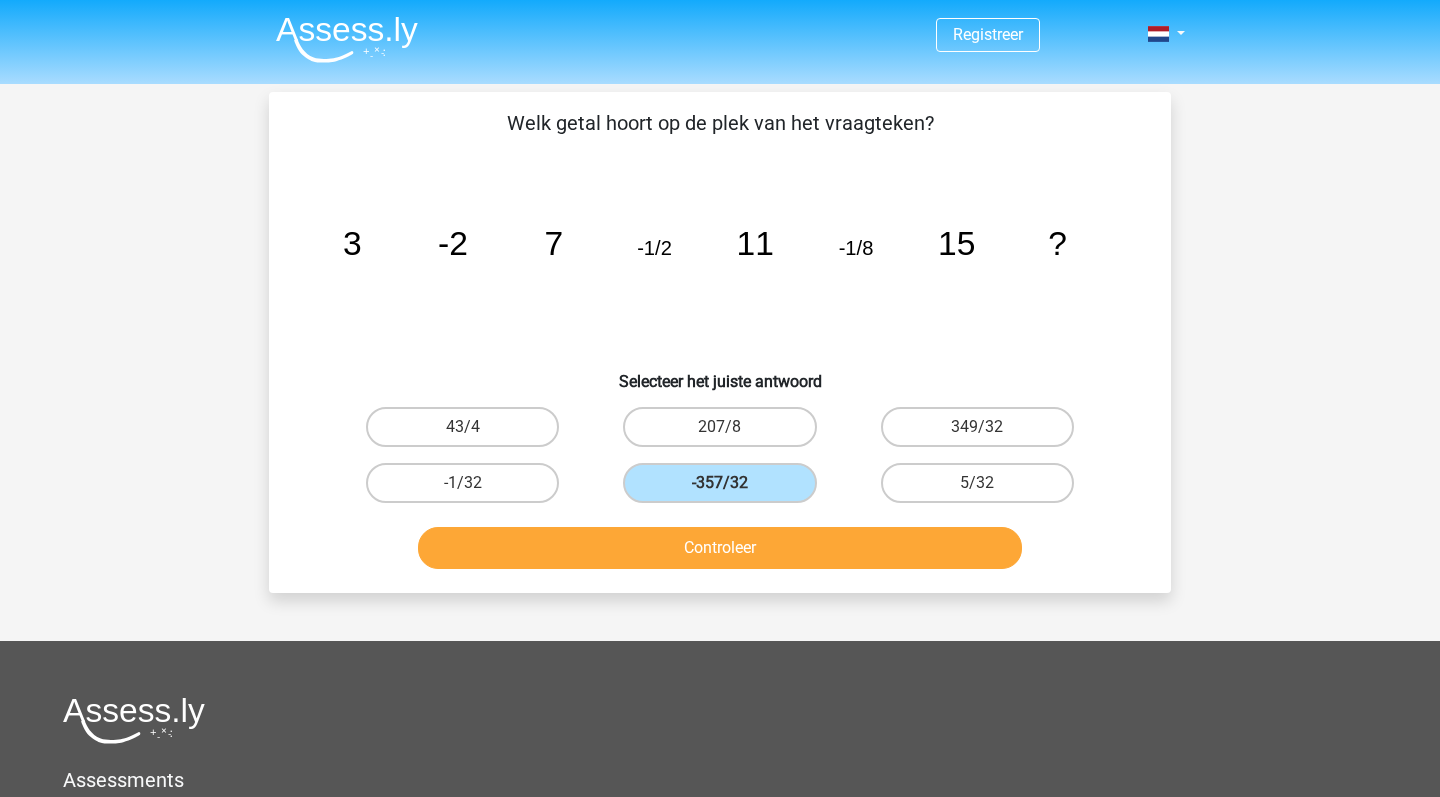 click on "Controleer" at bounding box center [720, 548] 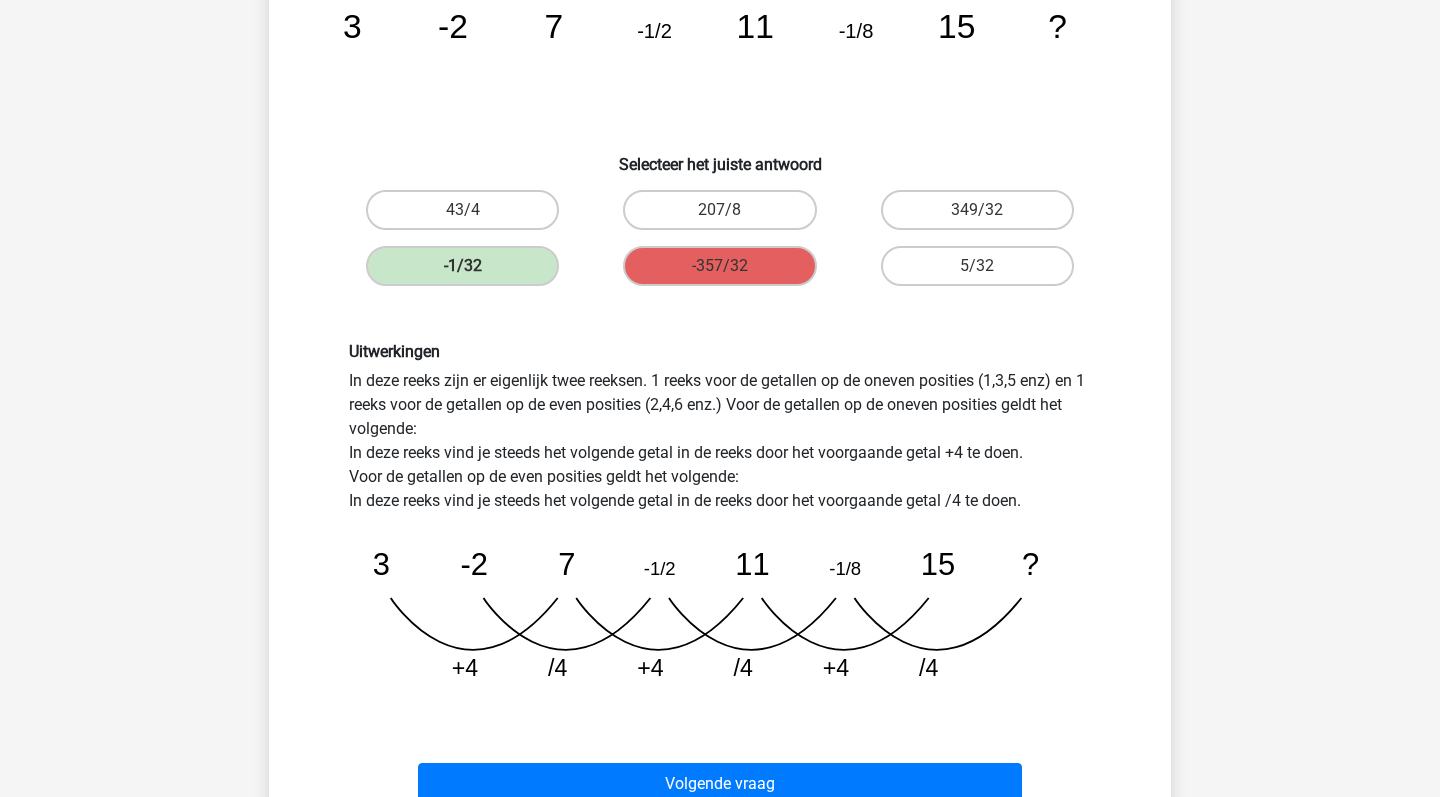 scroll, scrollTop: 257, scrollLeft: 0, axis: vertical 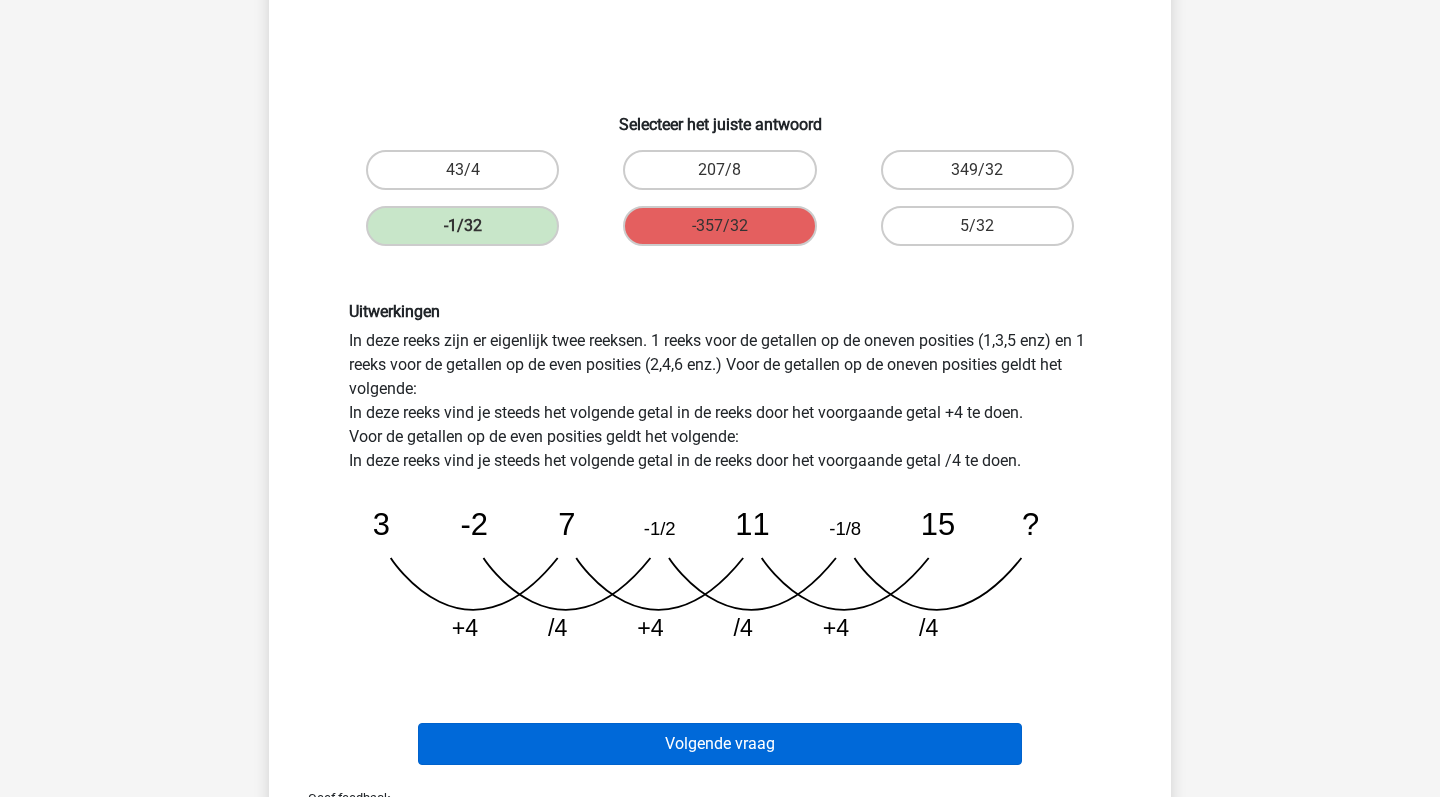click on "Volgende vraag" at bounding box center [720, 744] 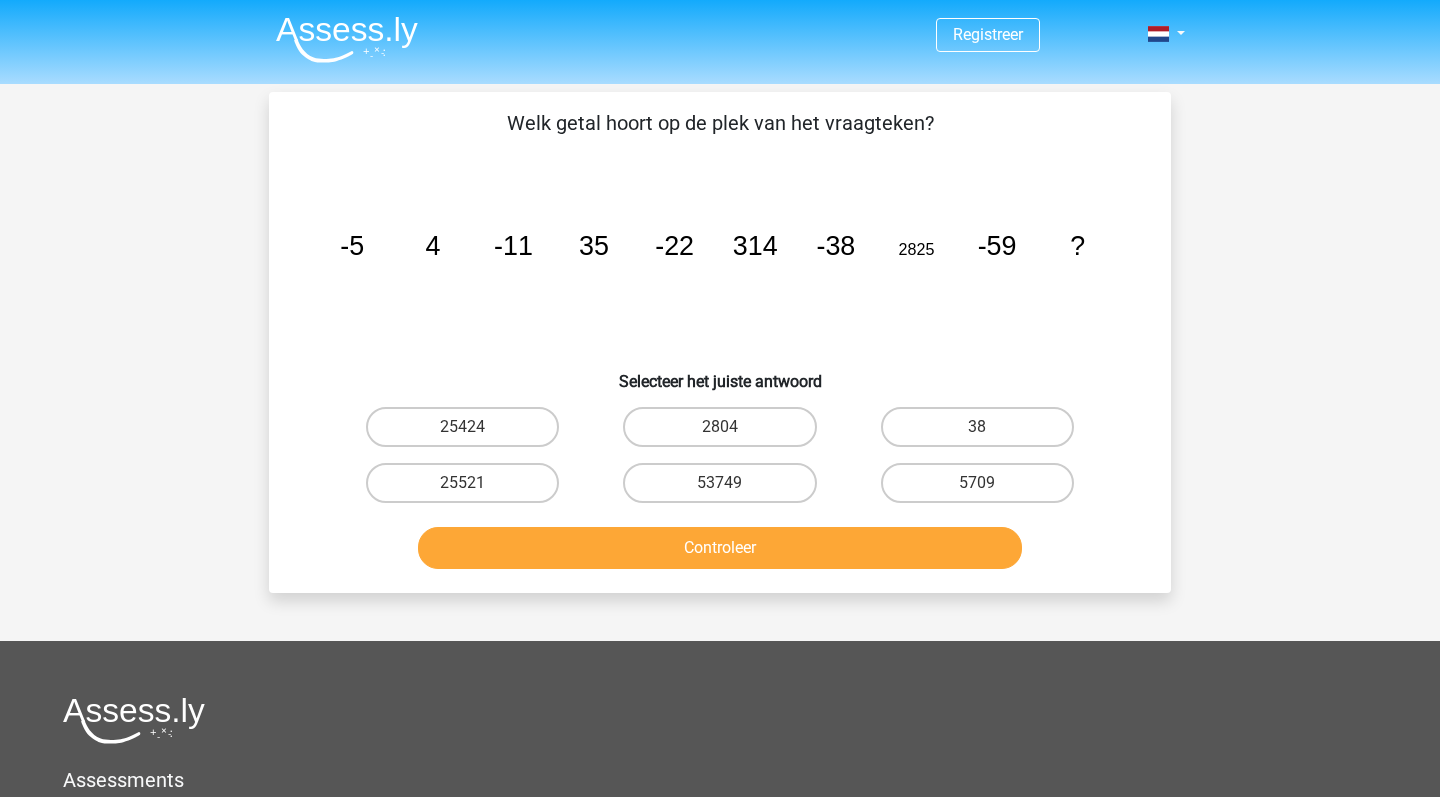 scroll, scrollTop: 0, scrollLeft: 0, axis: both 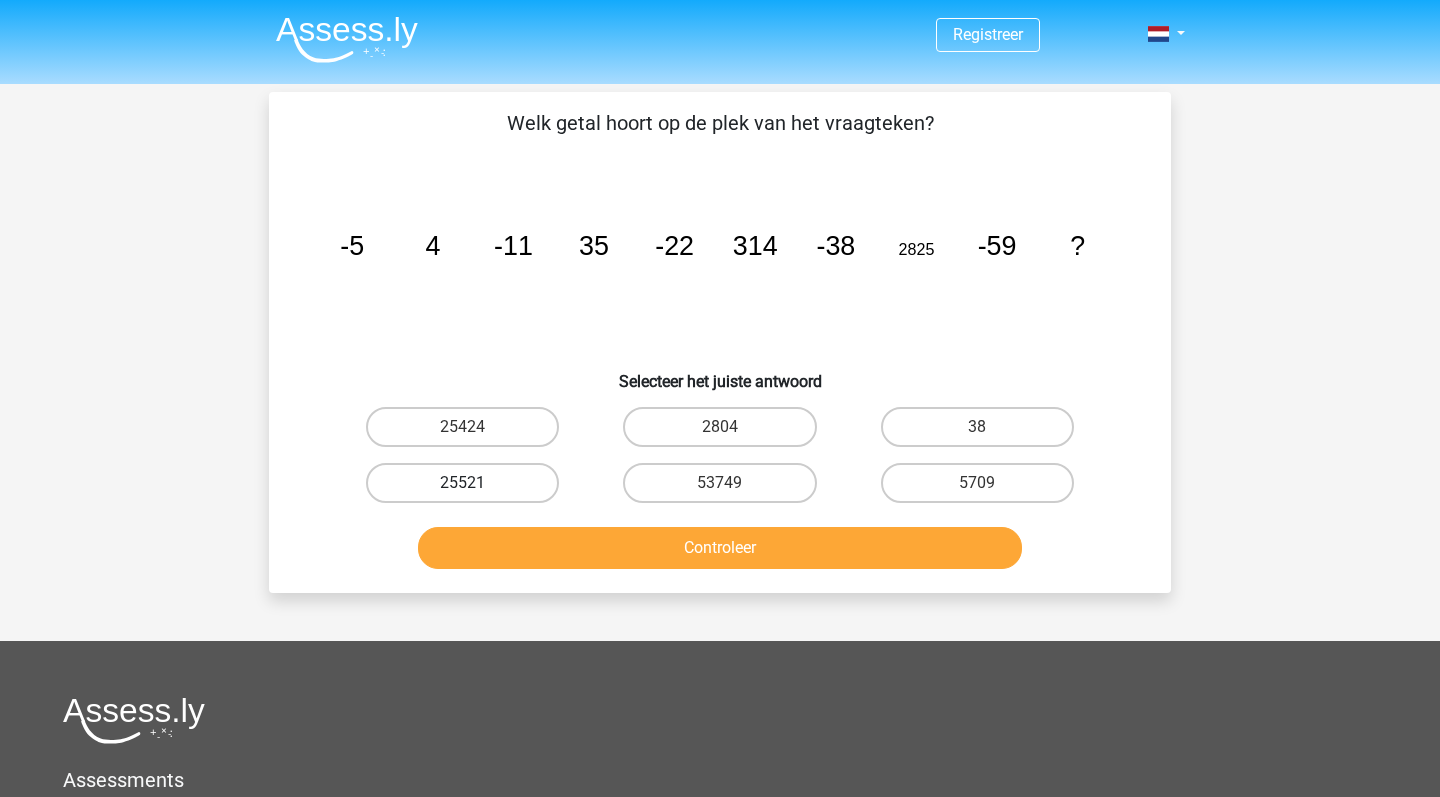 click on "25521" at bounding box center [462, 483] 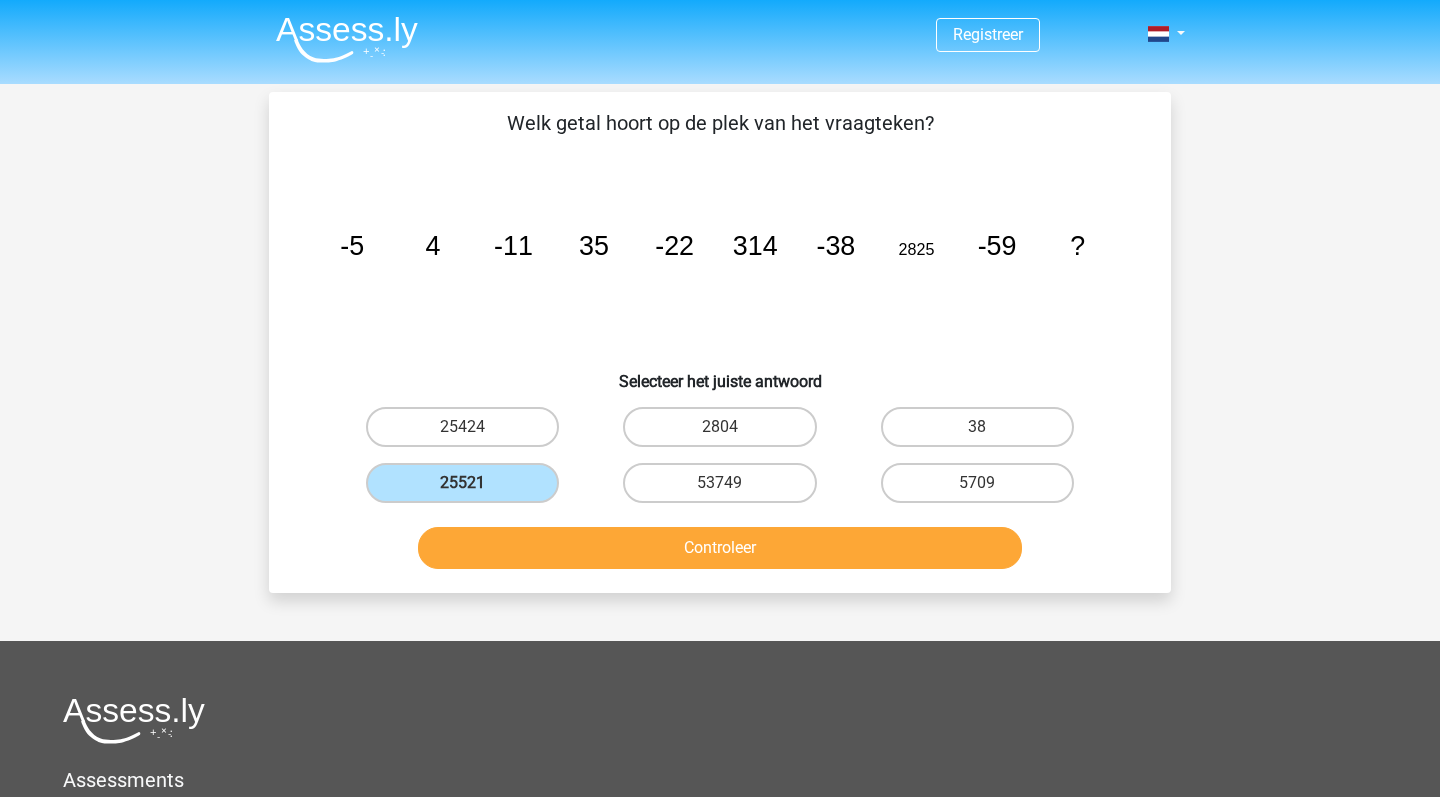 click on "Controleer" at bounding box center (720, 548) 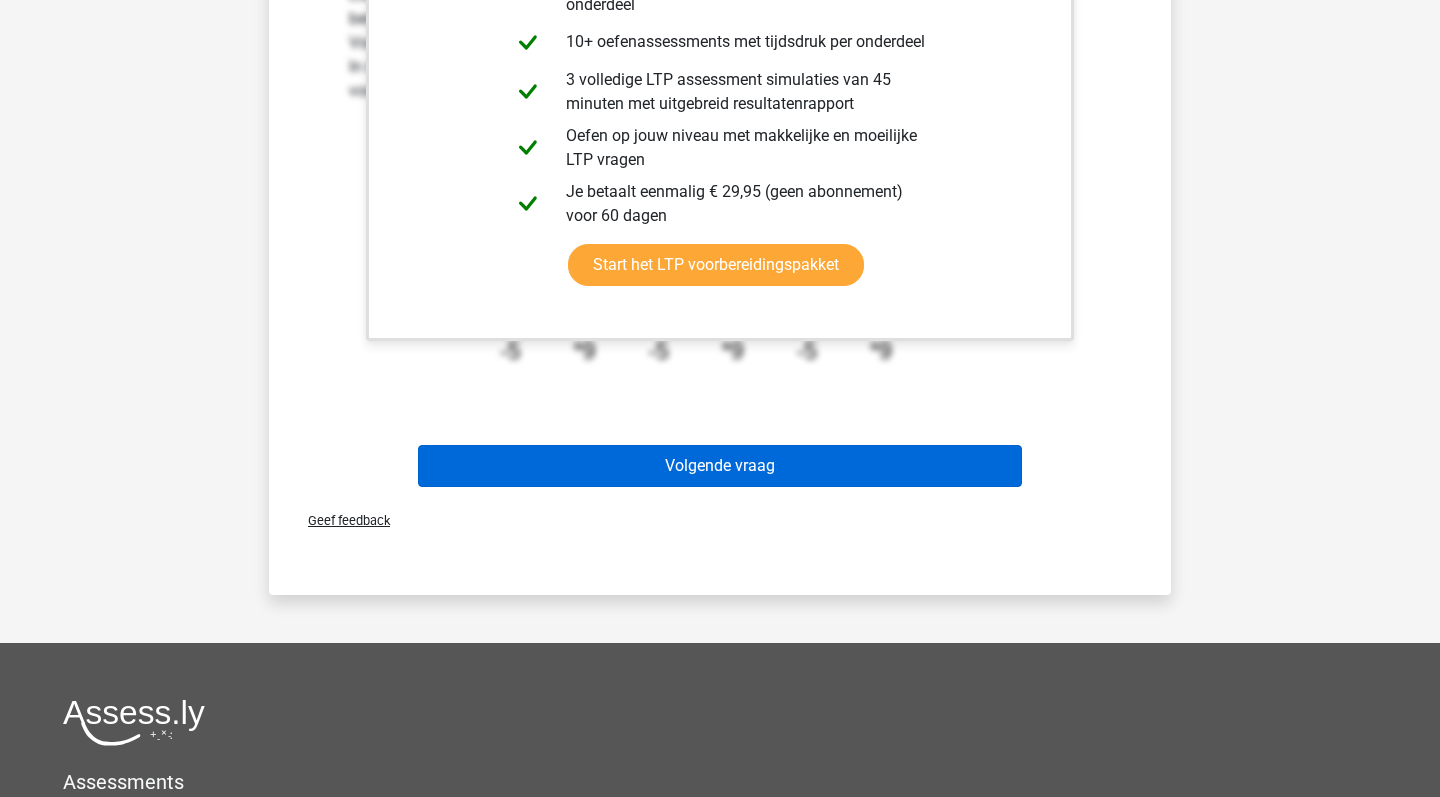 click on "Volgende vraag" at bounding box center (720, 466) 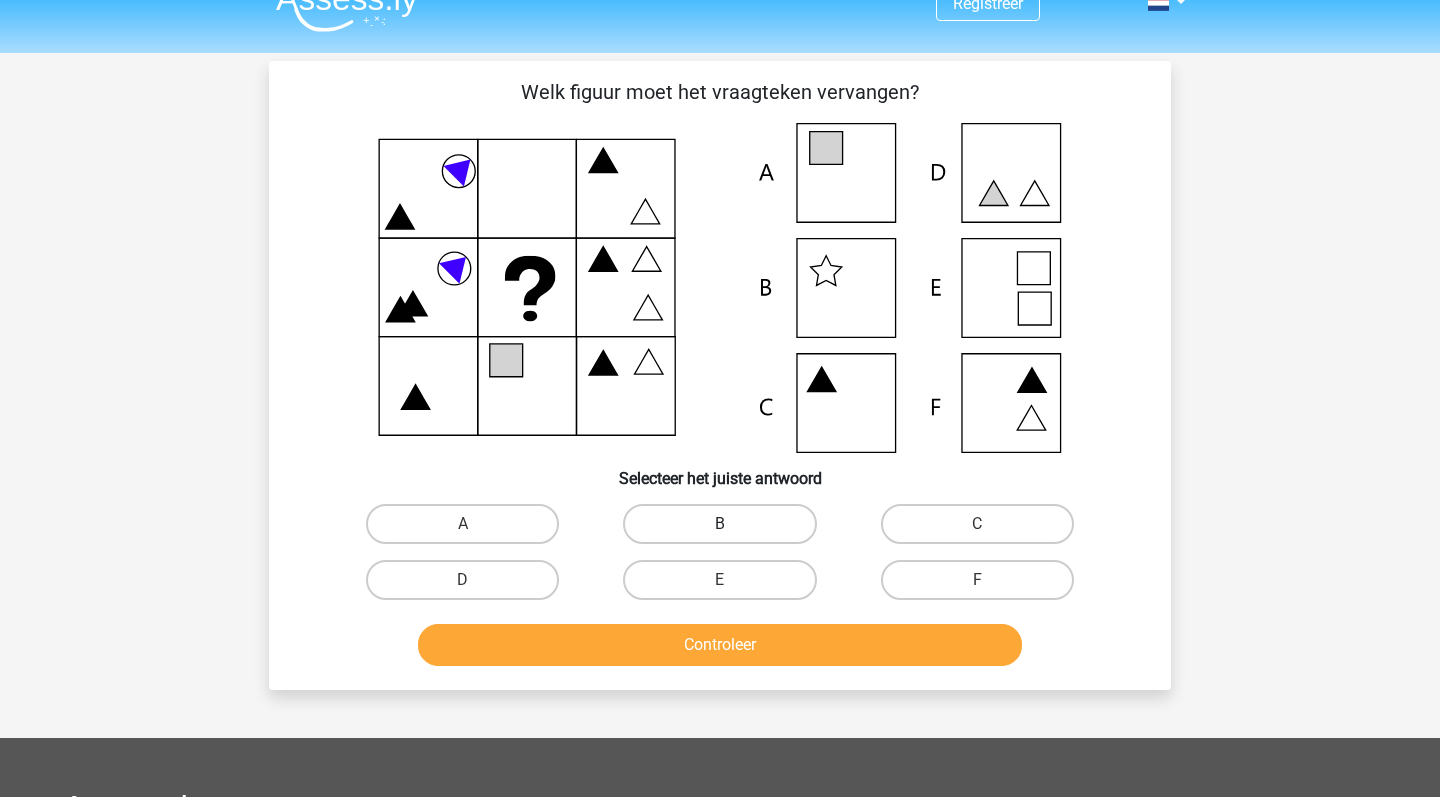 scroll, scrollTop: 29, scrollLeft: 0, axis: vertical 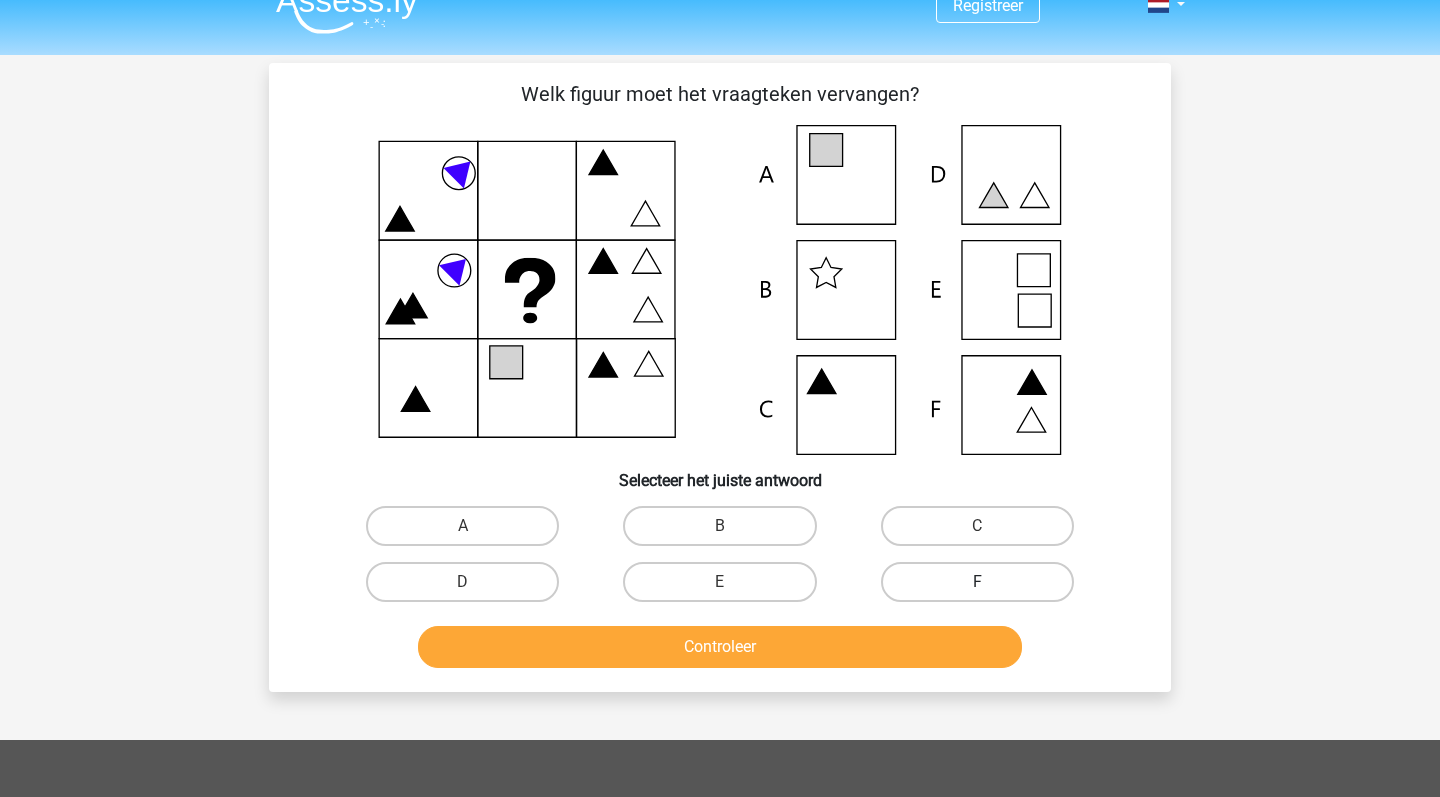 click on "F" at bounding box center (977, 582) 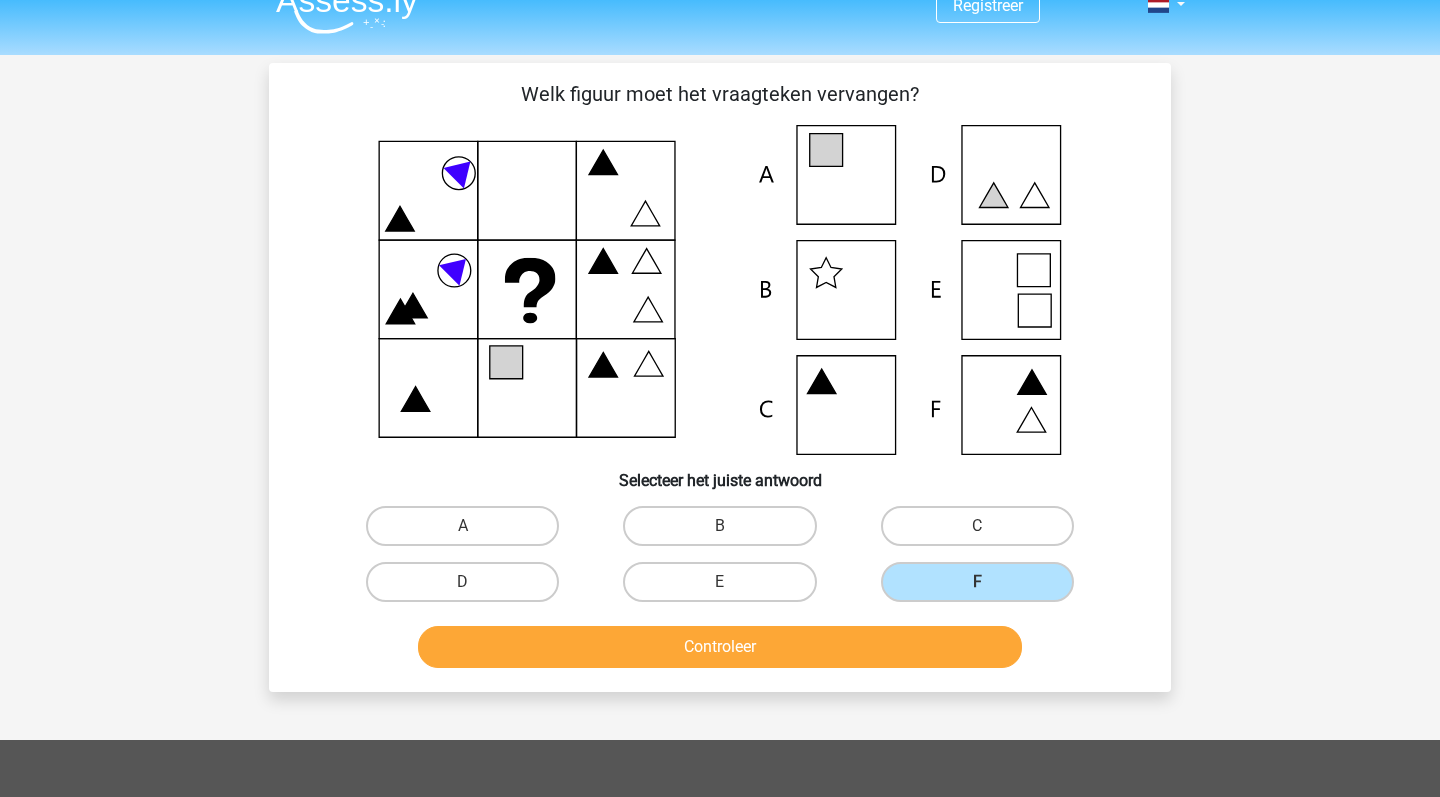 click on "Controleer" at bounding box center (720, 647) 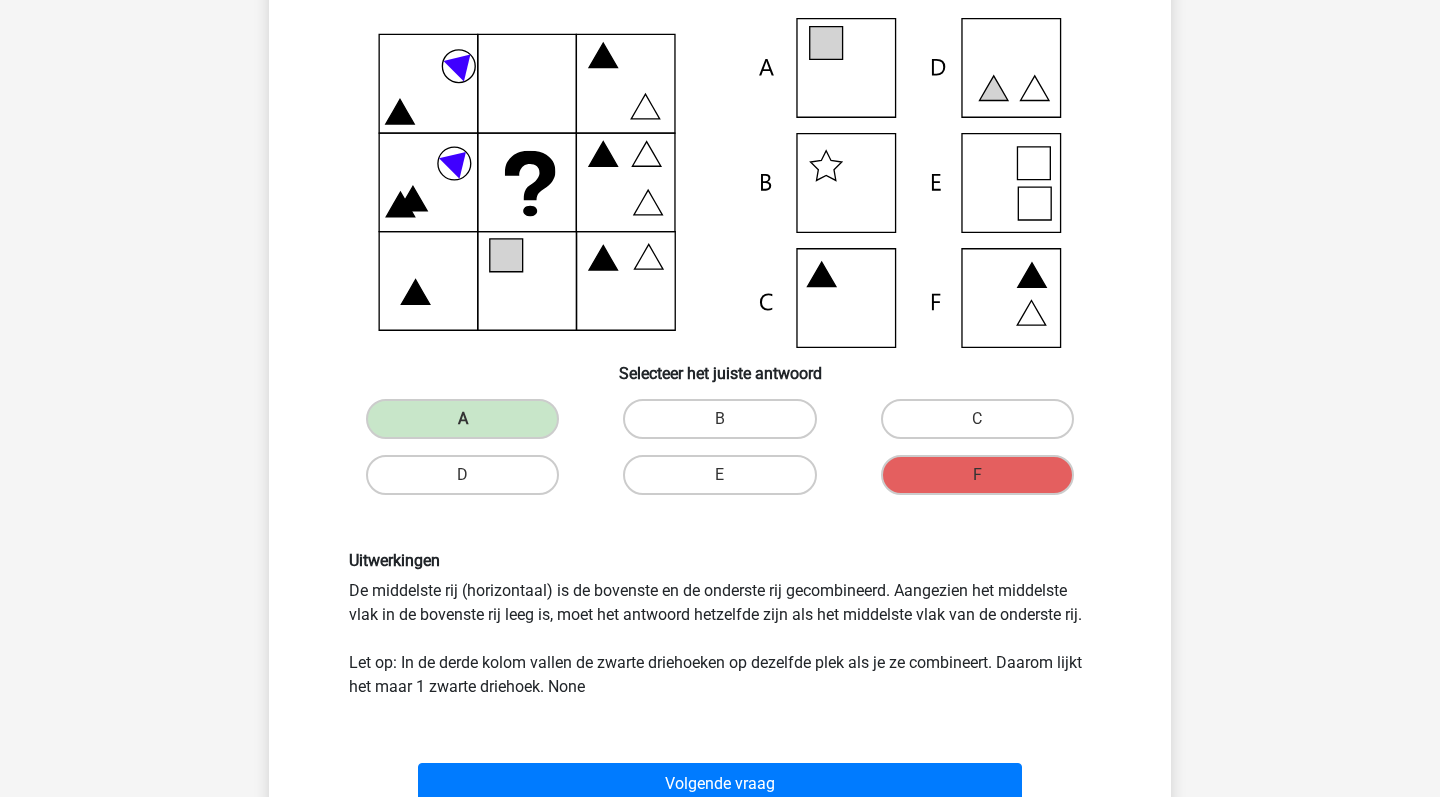 scroll, scrollTop: 140, scrollLeft: 0, axis: vertical 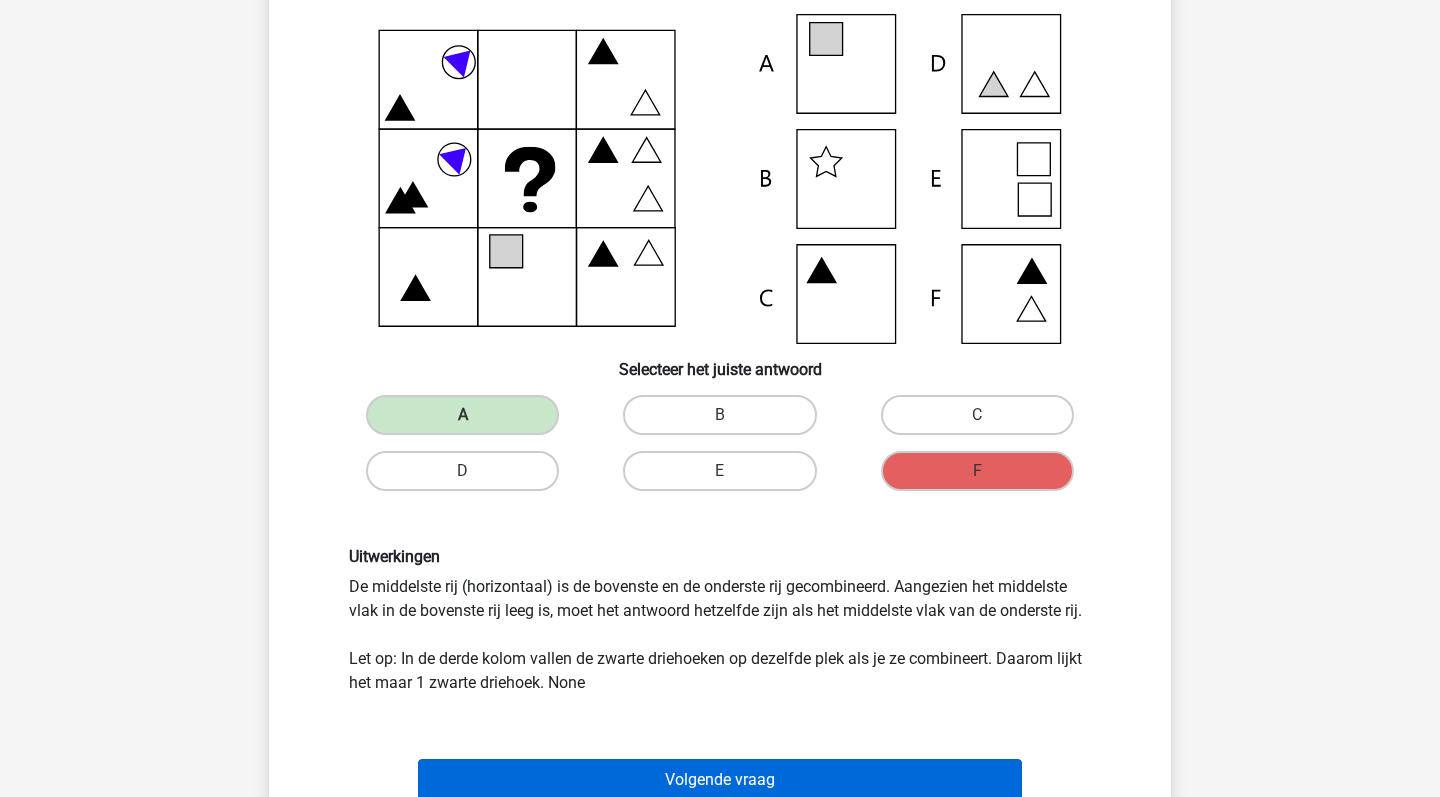 click on "Volgende vraag" at bounding box center [720, 780] 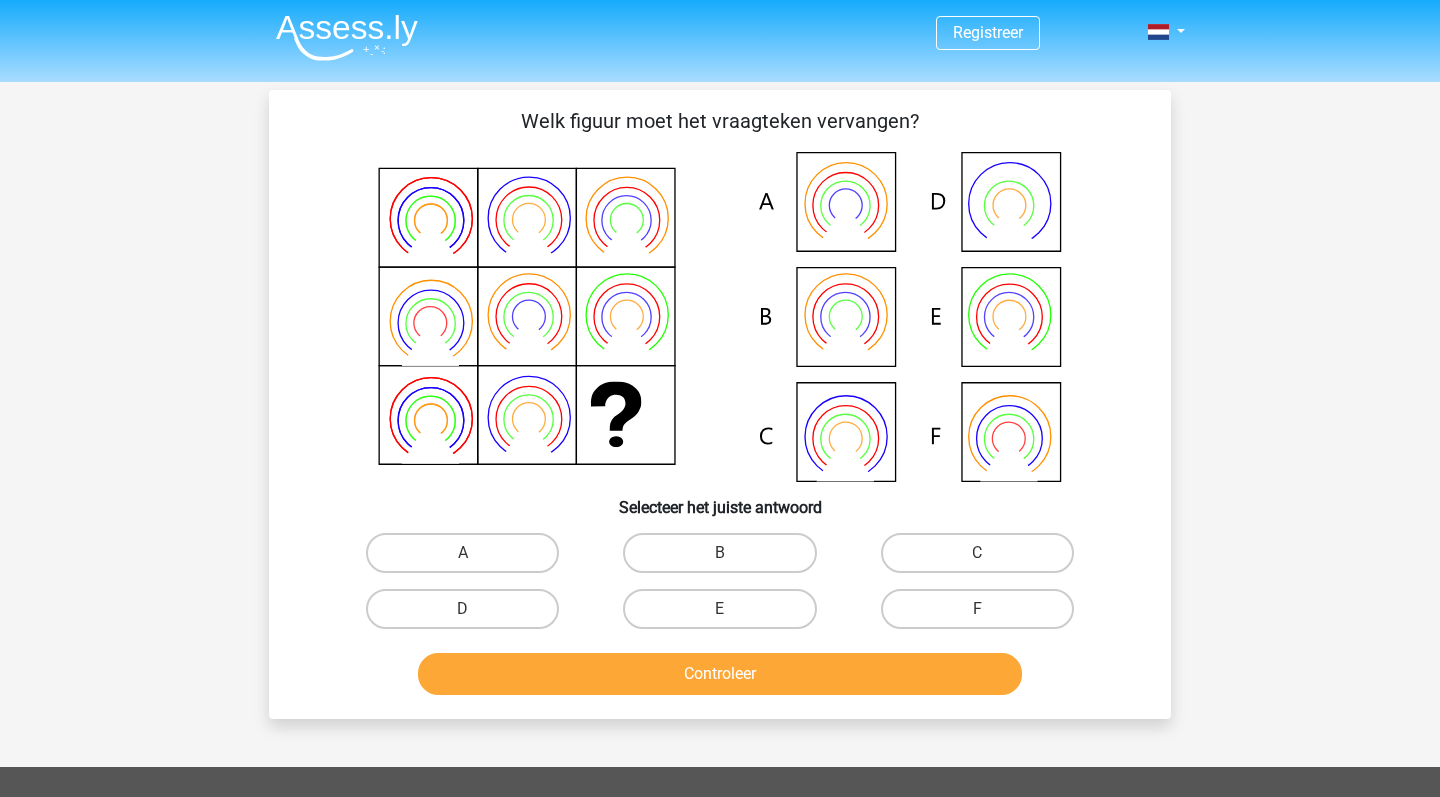 scroll, scrollTop: 0, scrollLeft: 0, axis: both 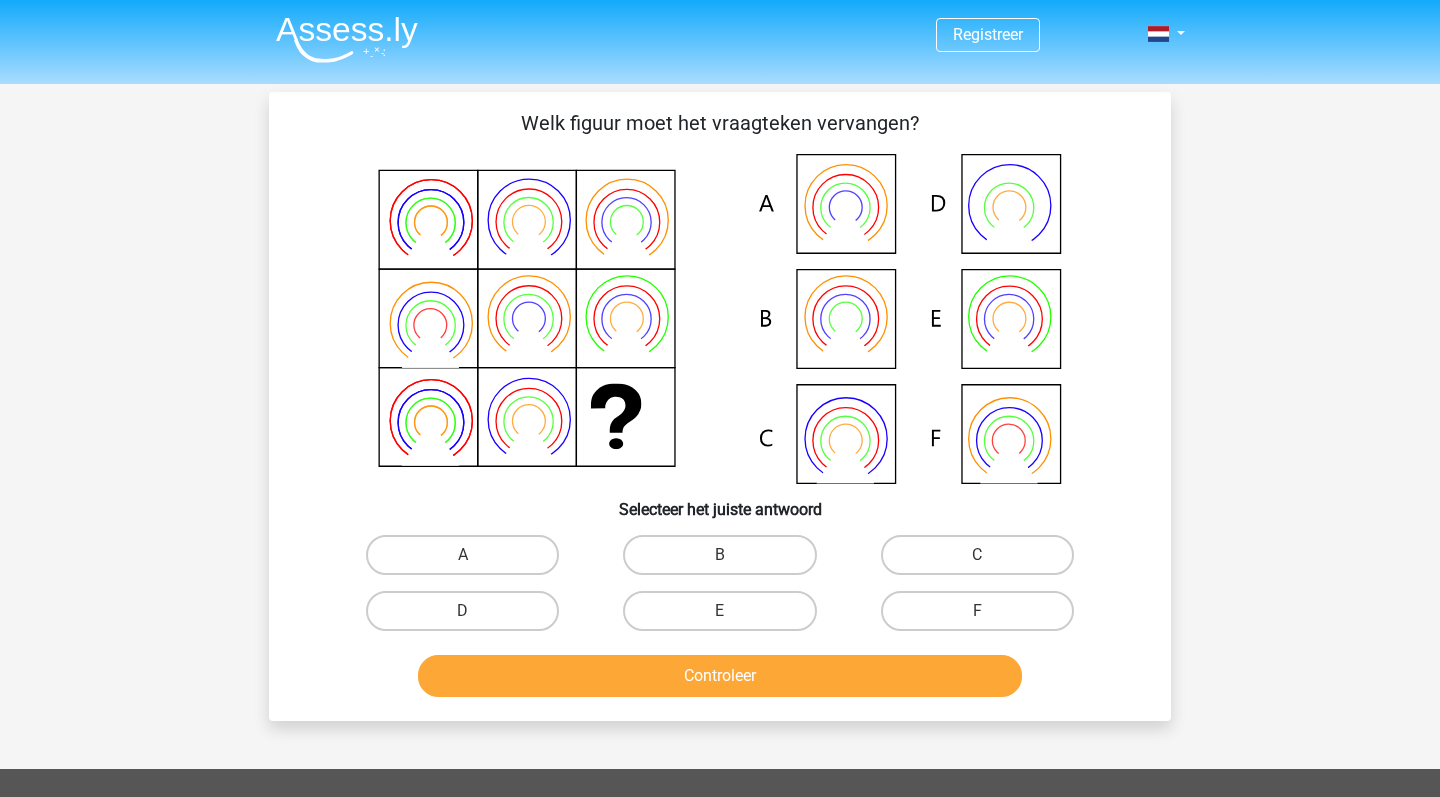 click on "D" at bounding box center [469, 617] 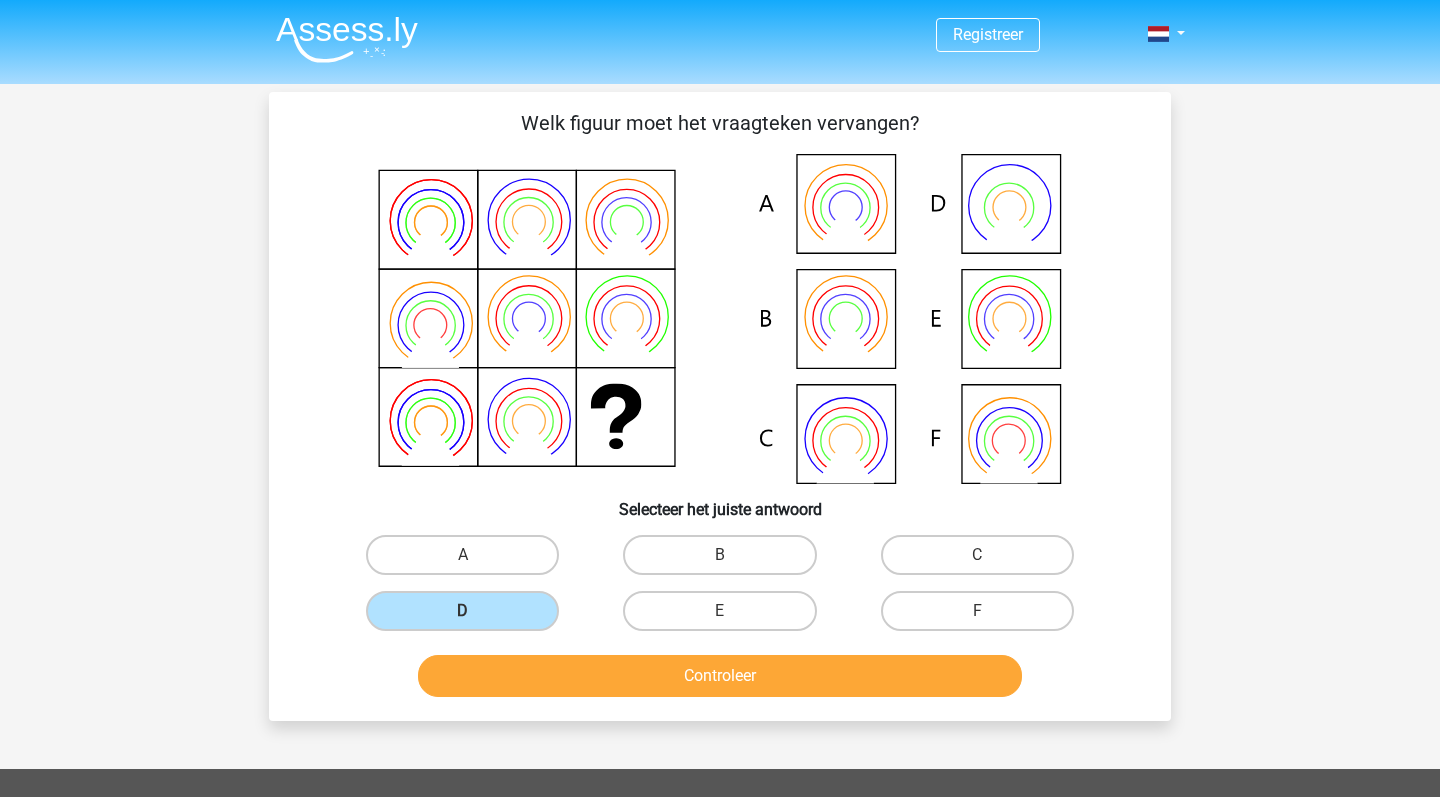 click on "Controleer" at bounding box center (720, 676) 